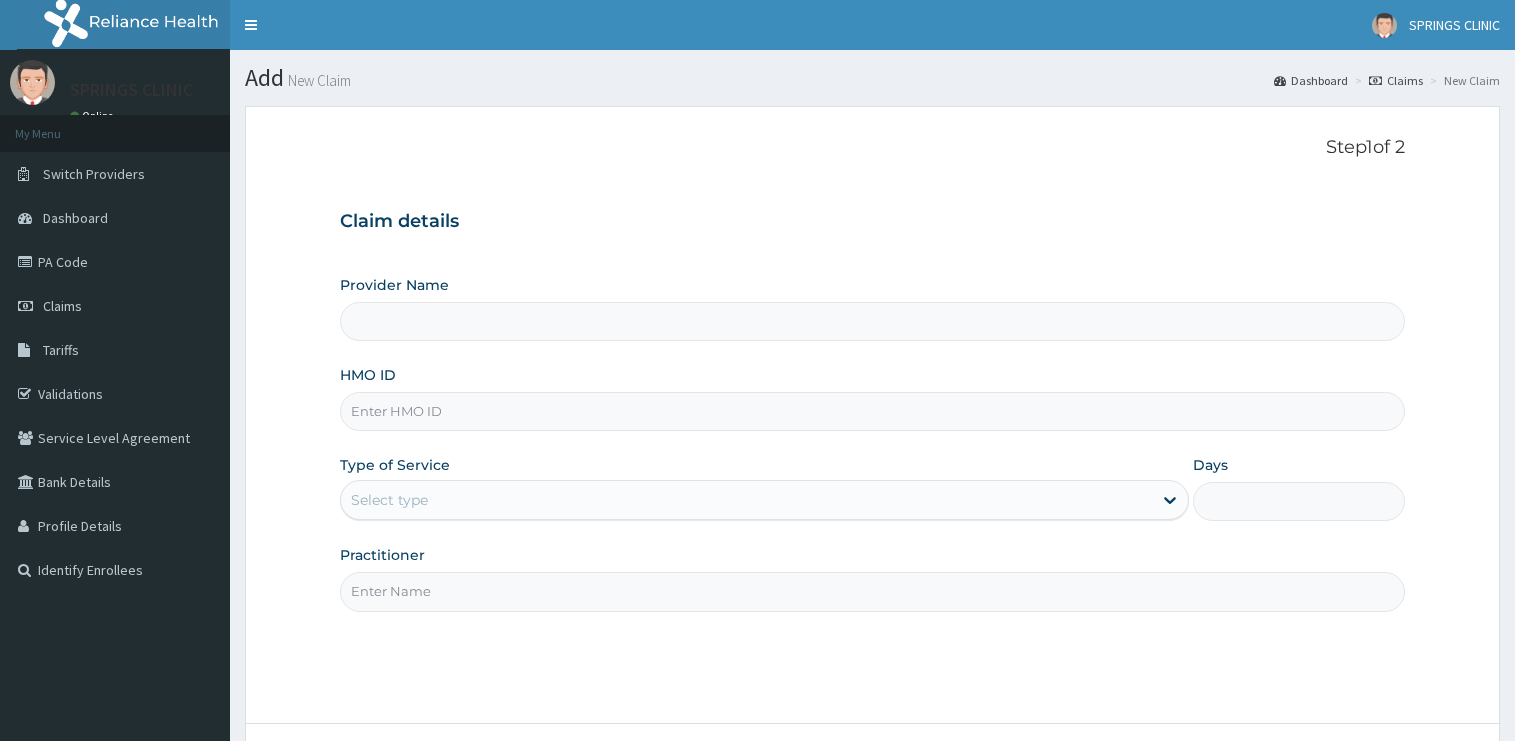 scroll, scrollTop: 0, scrollLeft: 0, axis: both 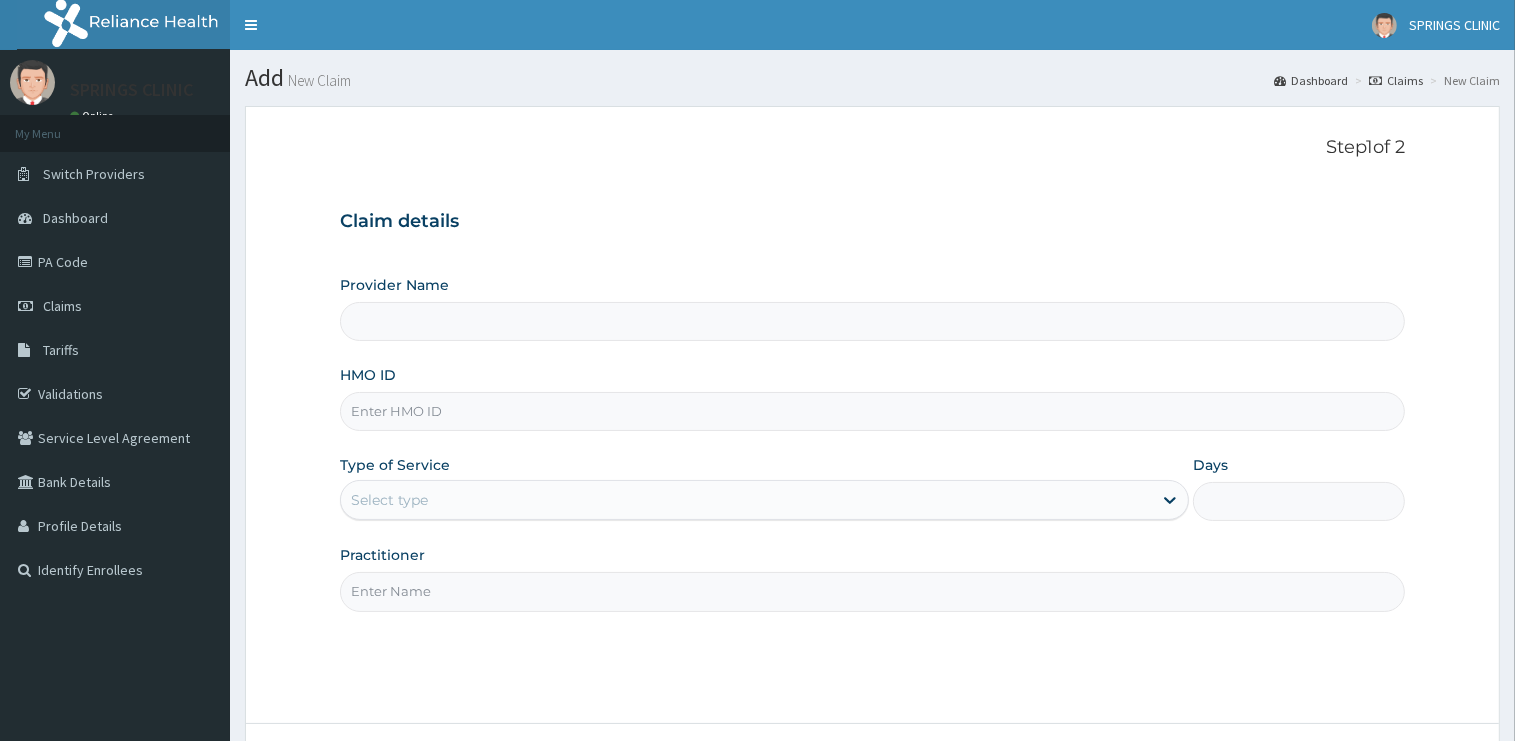 type on "Springs Clinic" 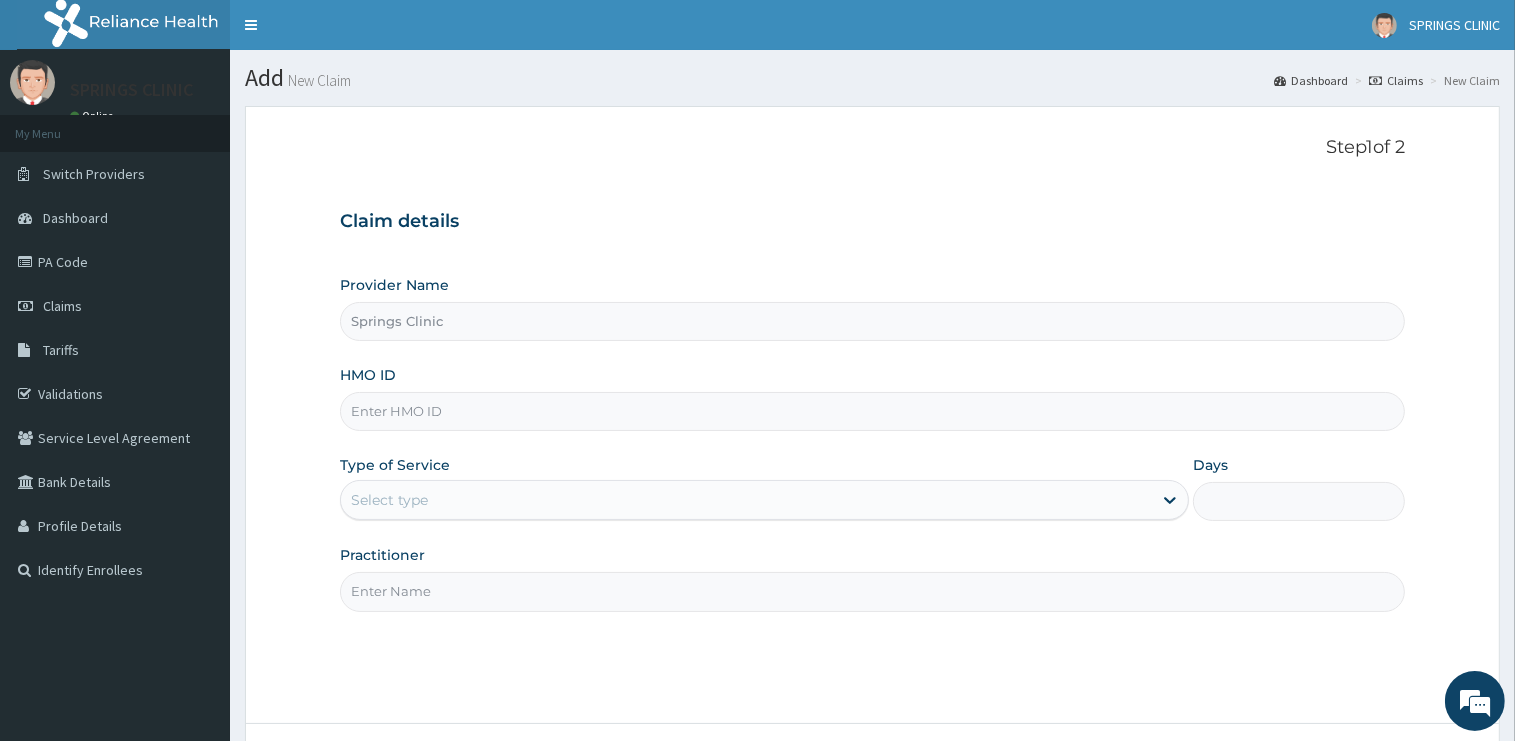 scroll, scrollTop: 0, scrollLeft: 0, axis: both 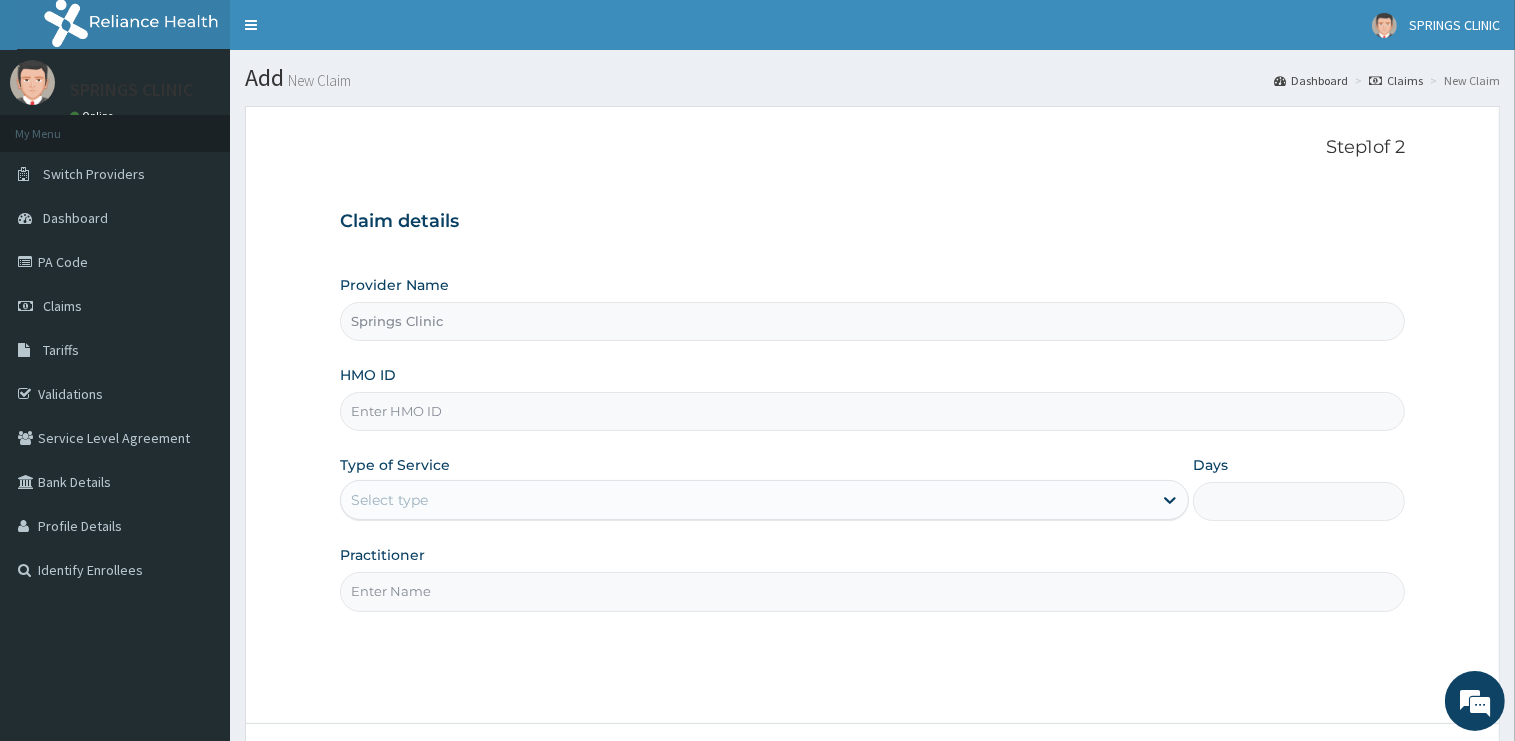 click on "HMO ID" at bounding box center (872, 411) 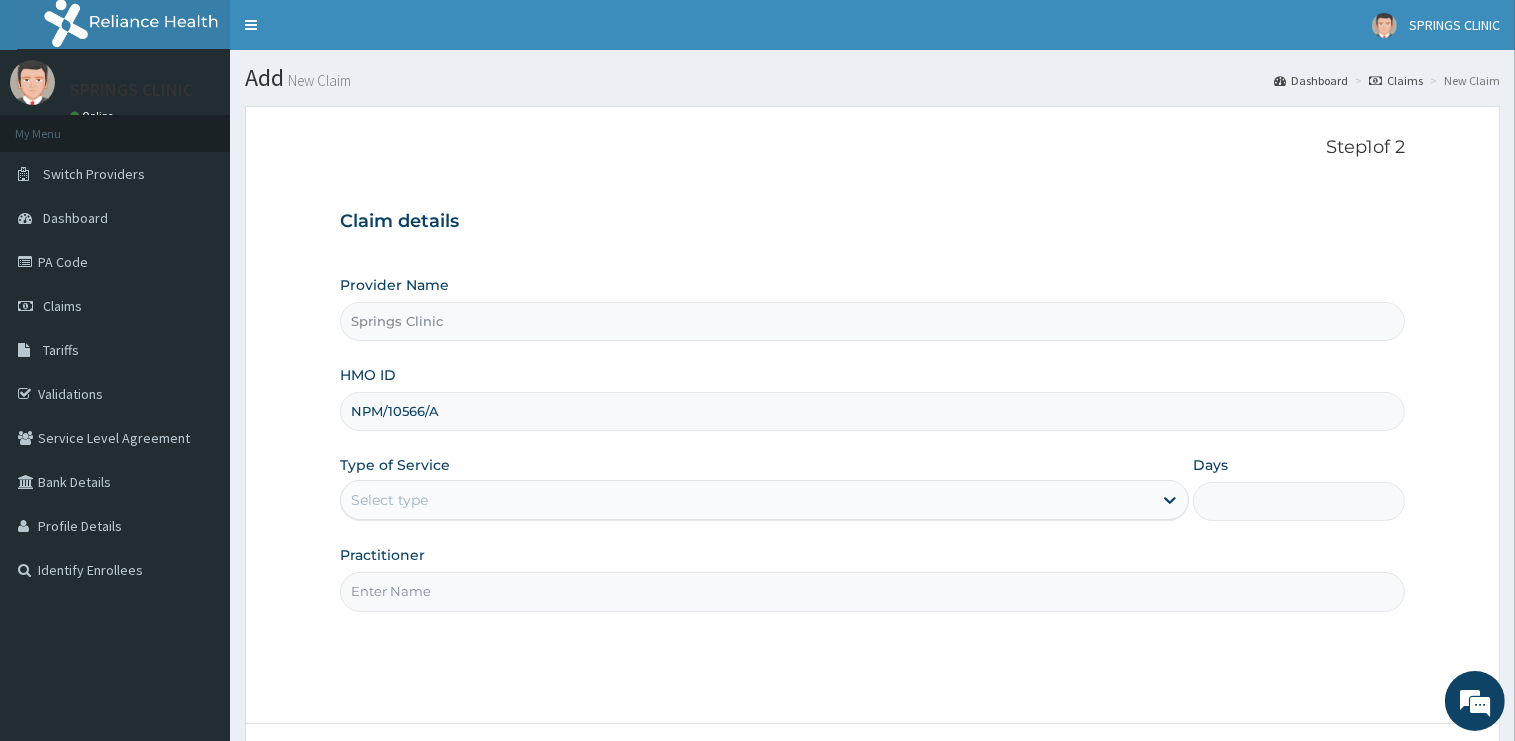 type on "NPM/10566/A" 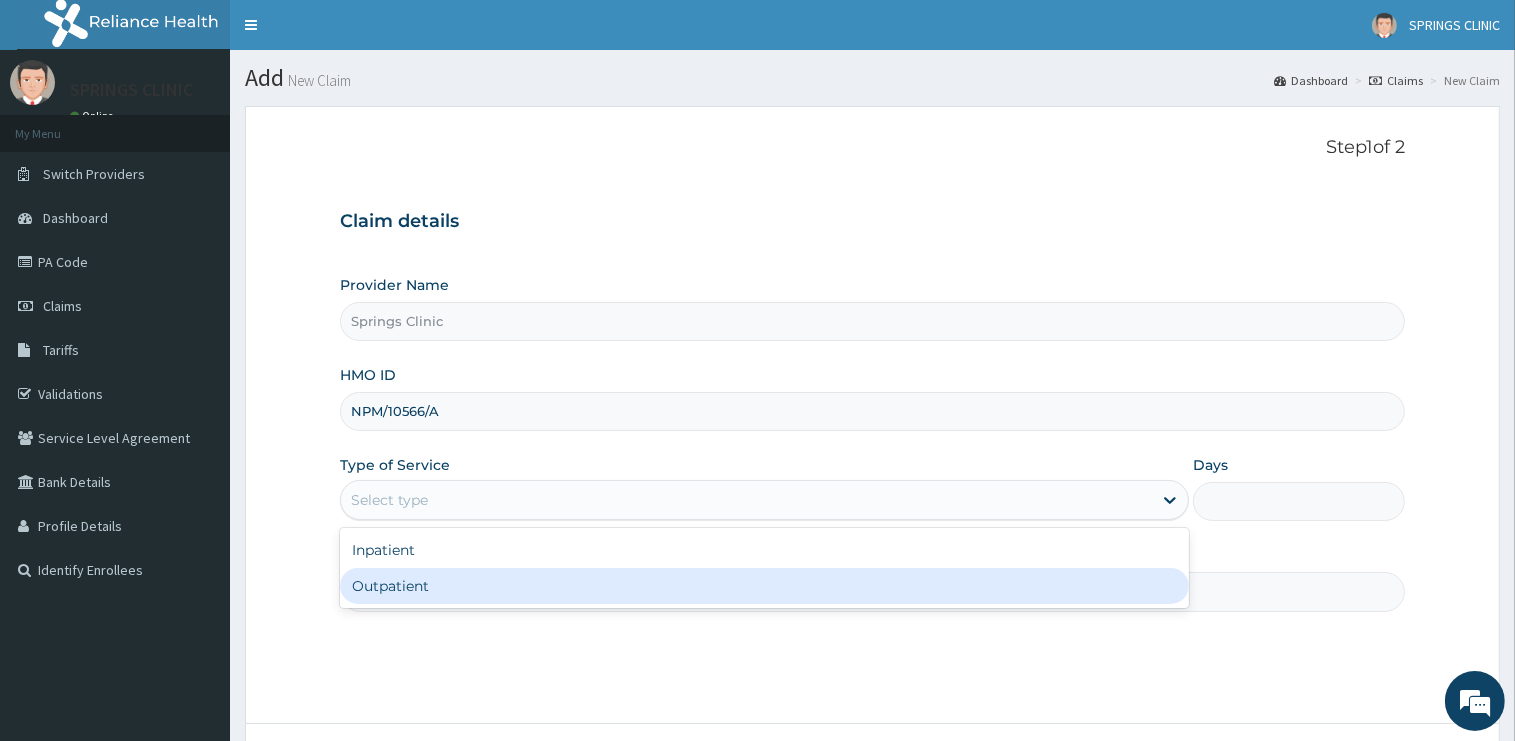 click on "Inpatient Outpatient" at bounding box center (764, 568) 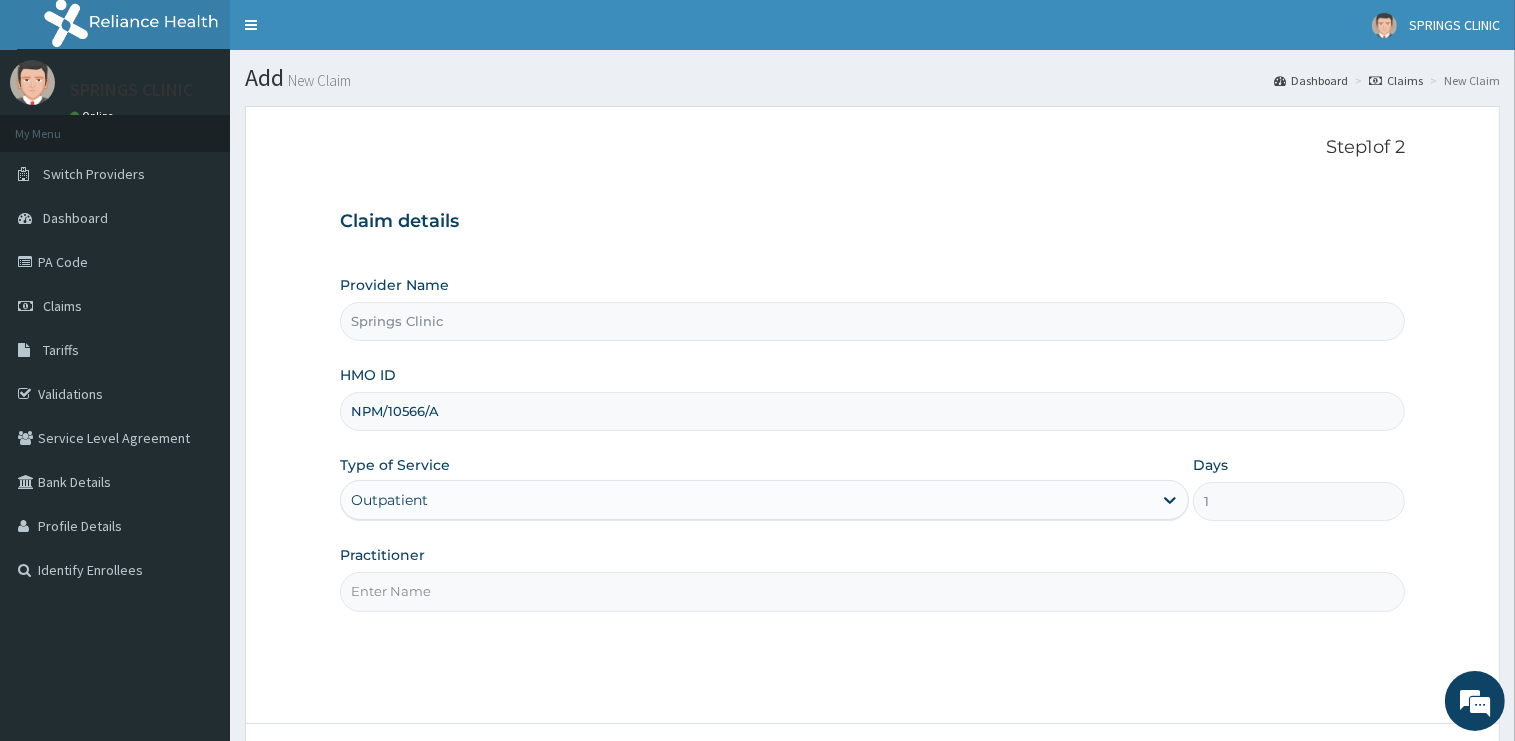 click on "Practitioner" at bounding box center [872, 591] 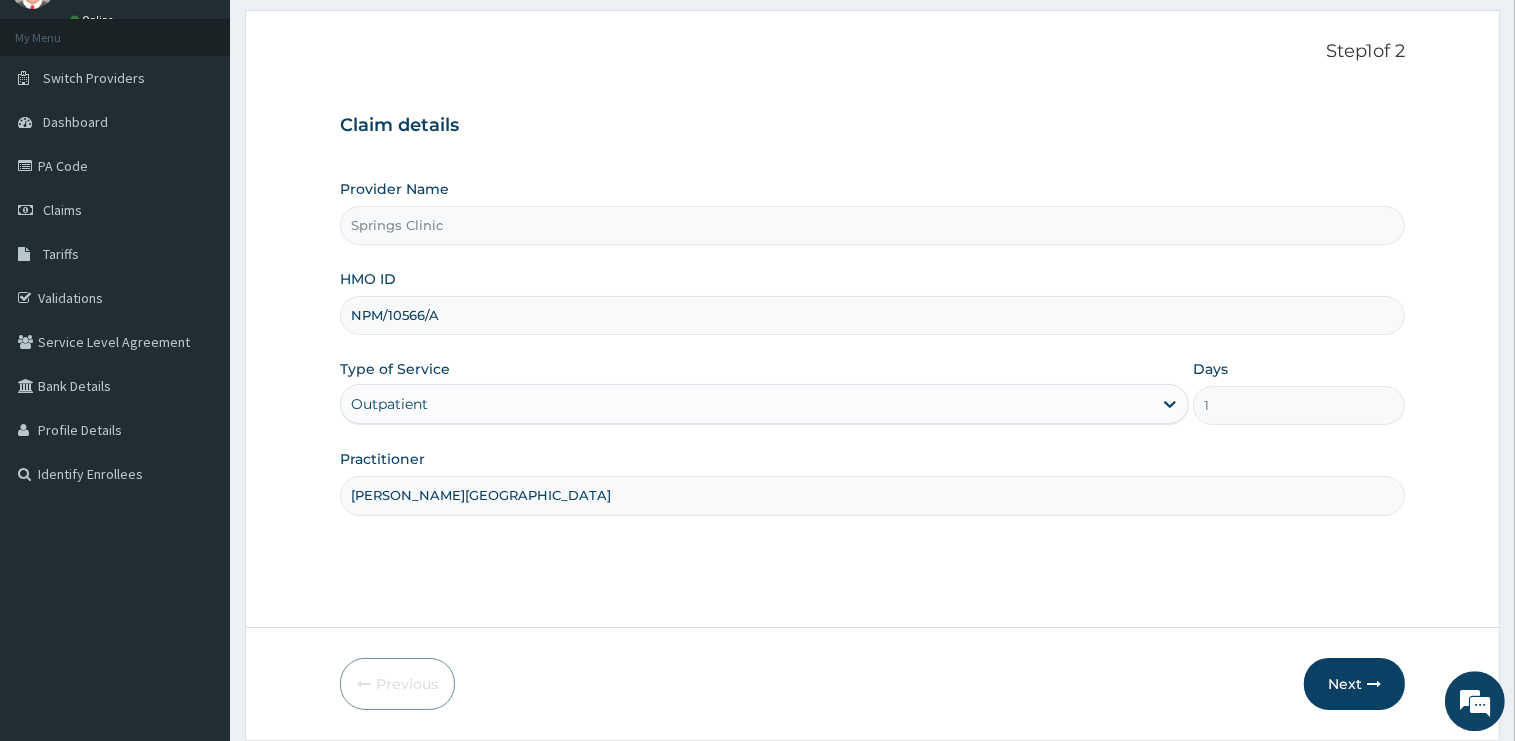 scroll, scrollTop: 161, scrollLeft: 0, axis: vertical 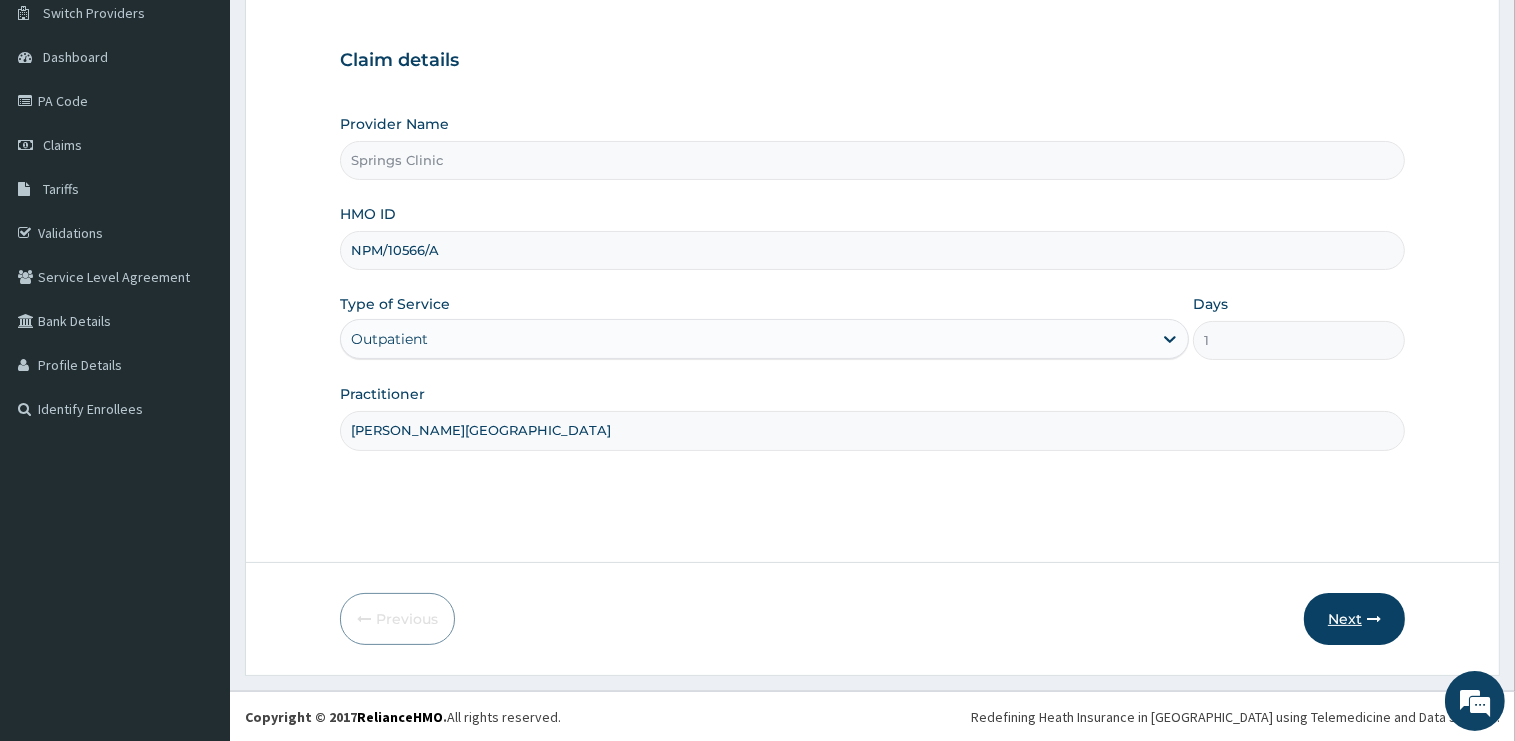 type on "[PERSON_NAME][GEOGRAPHIC_DATA]" 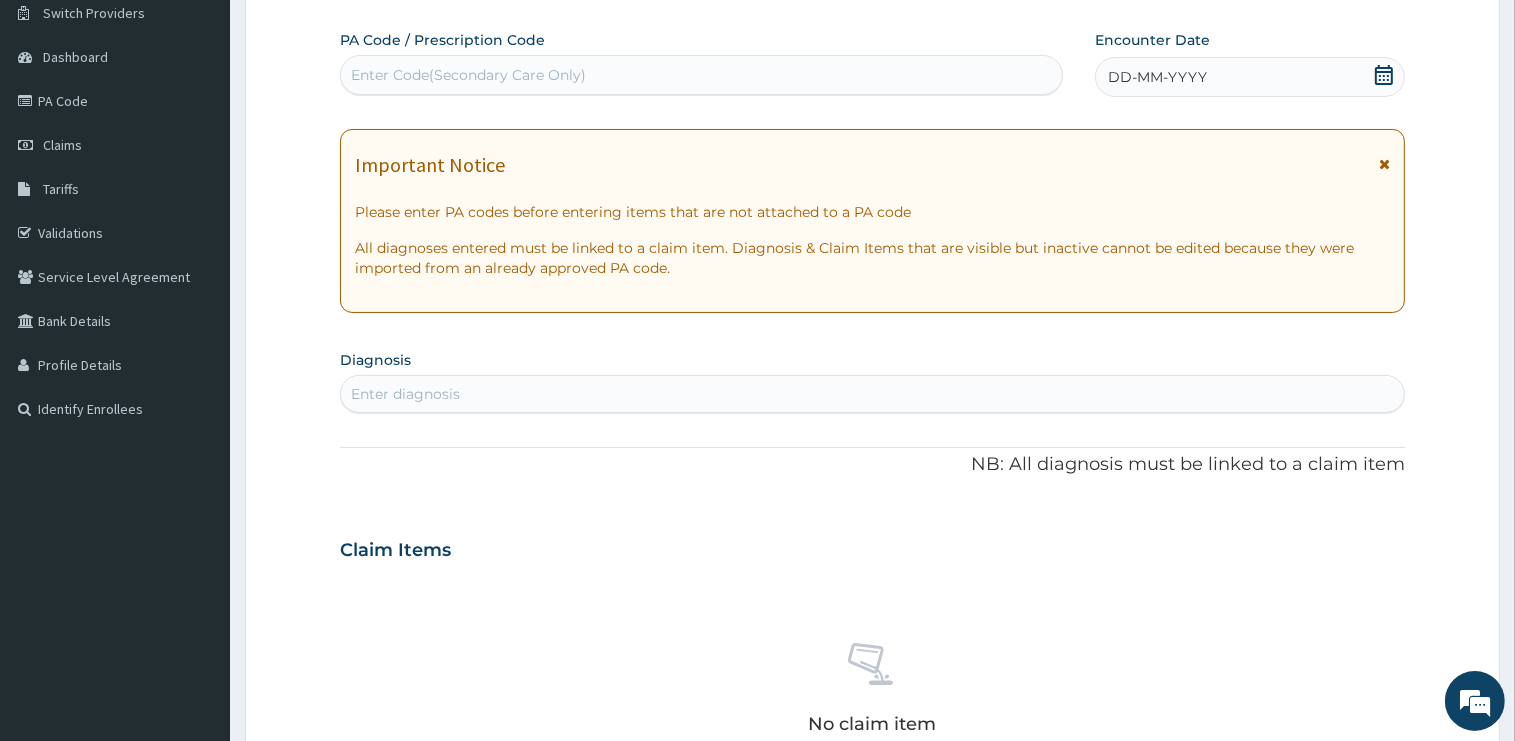 click 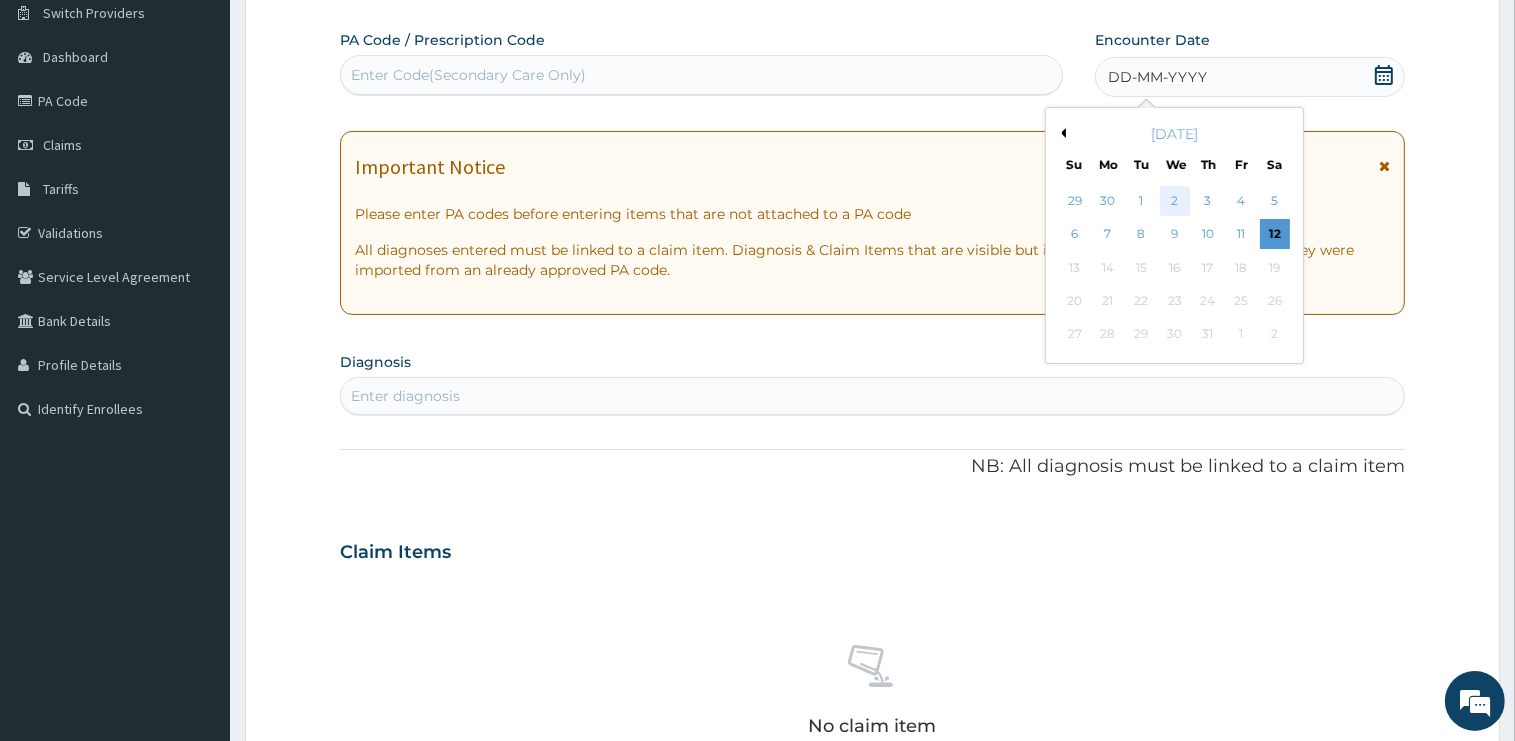 click on "2" at bounding box center [1175, 201] 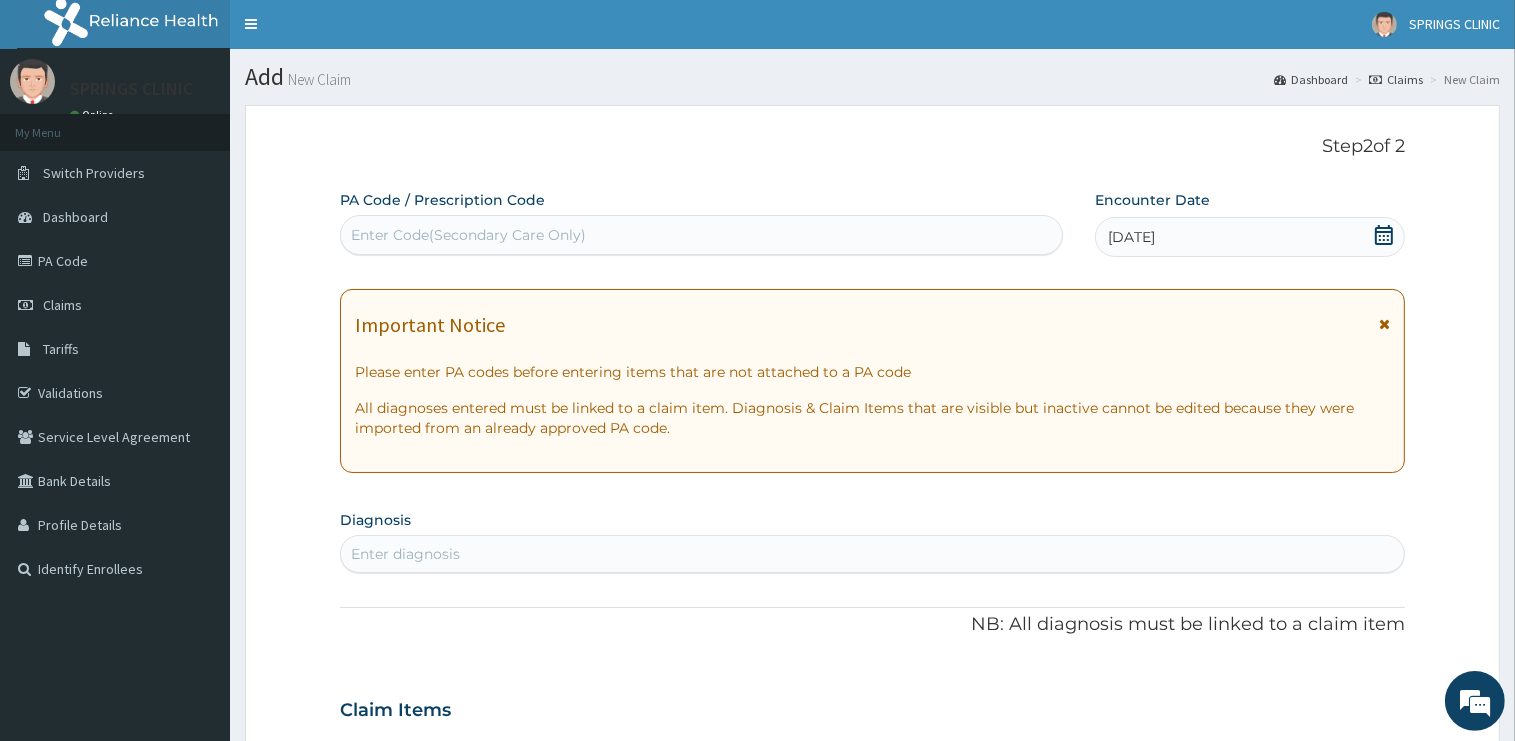 scroll, scrollTop: 0, scrollLeft: 0, axis: both 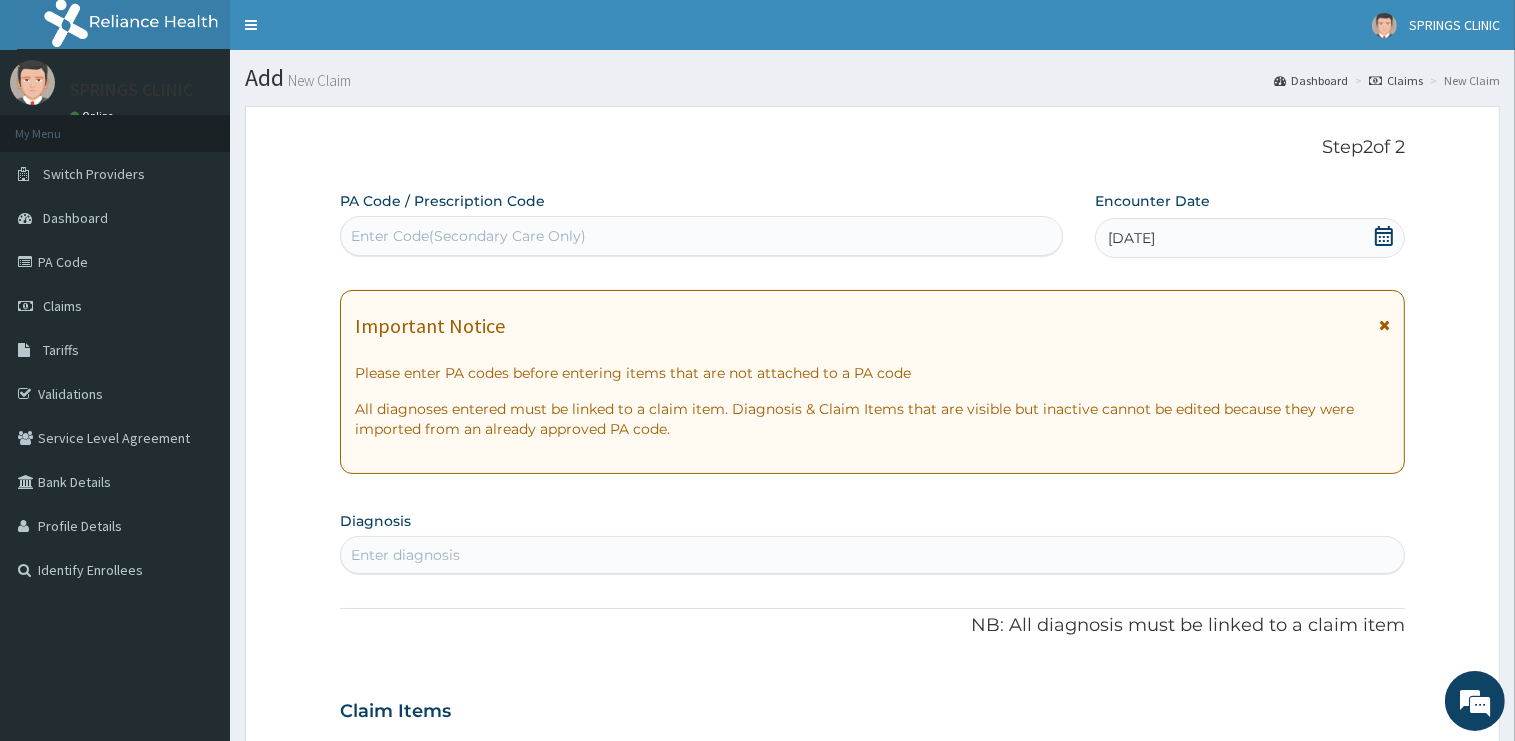 click on "Enter diagnosis" at bounding box center [872, 555] 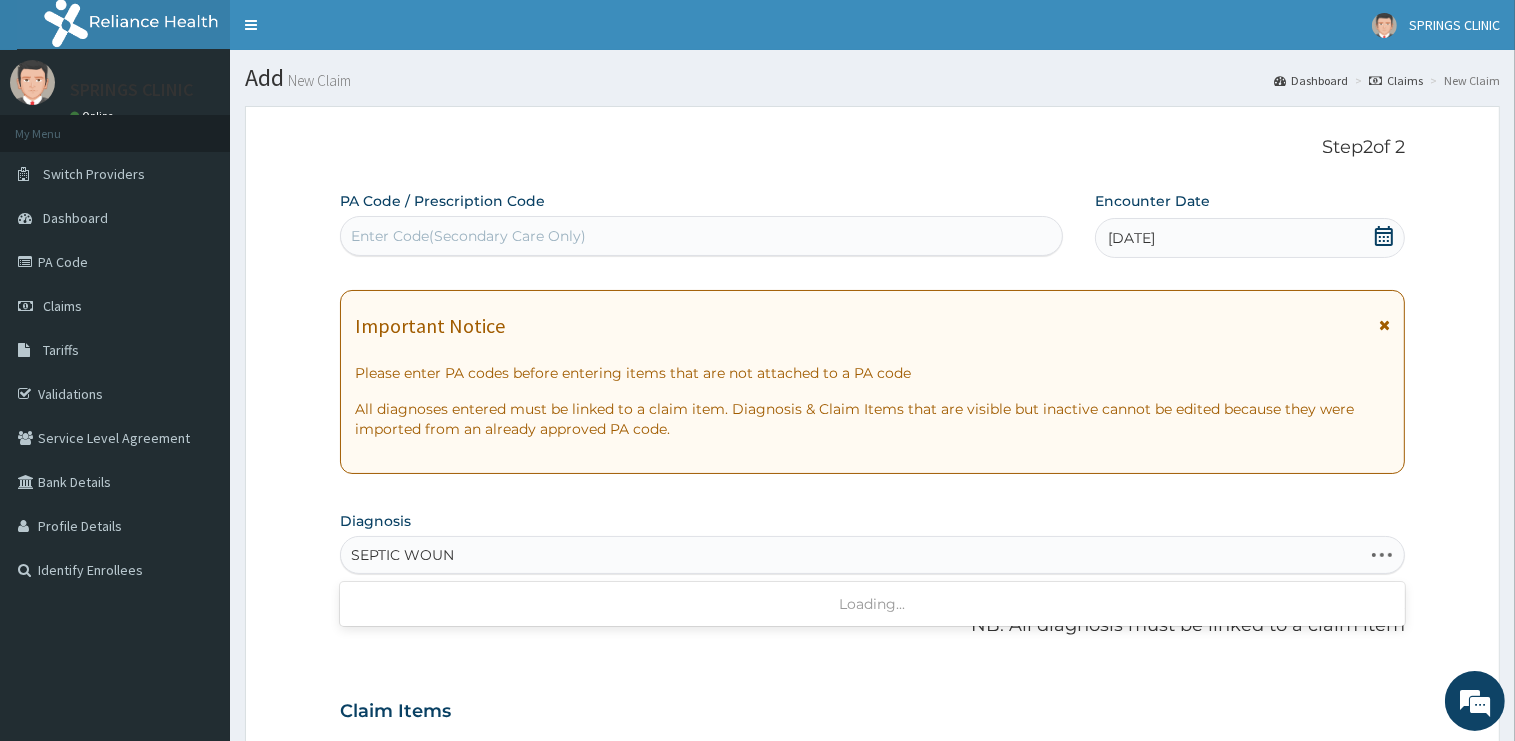 type on "SEPTIC WOUND" 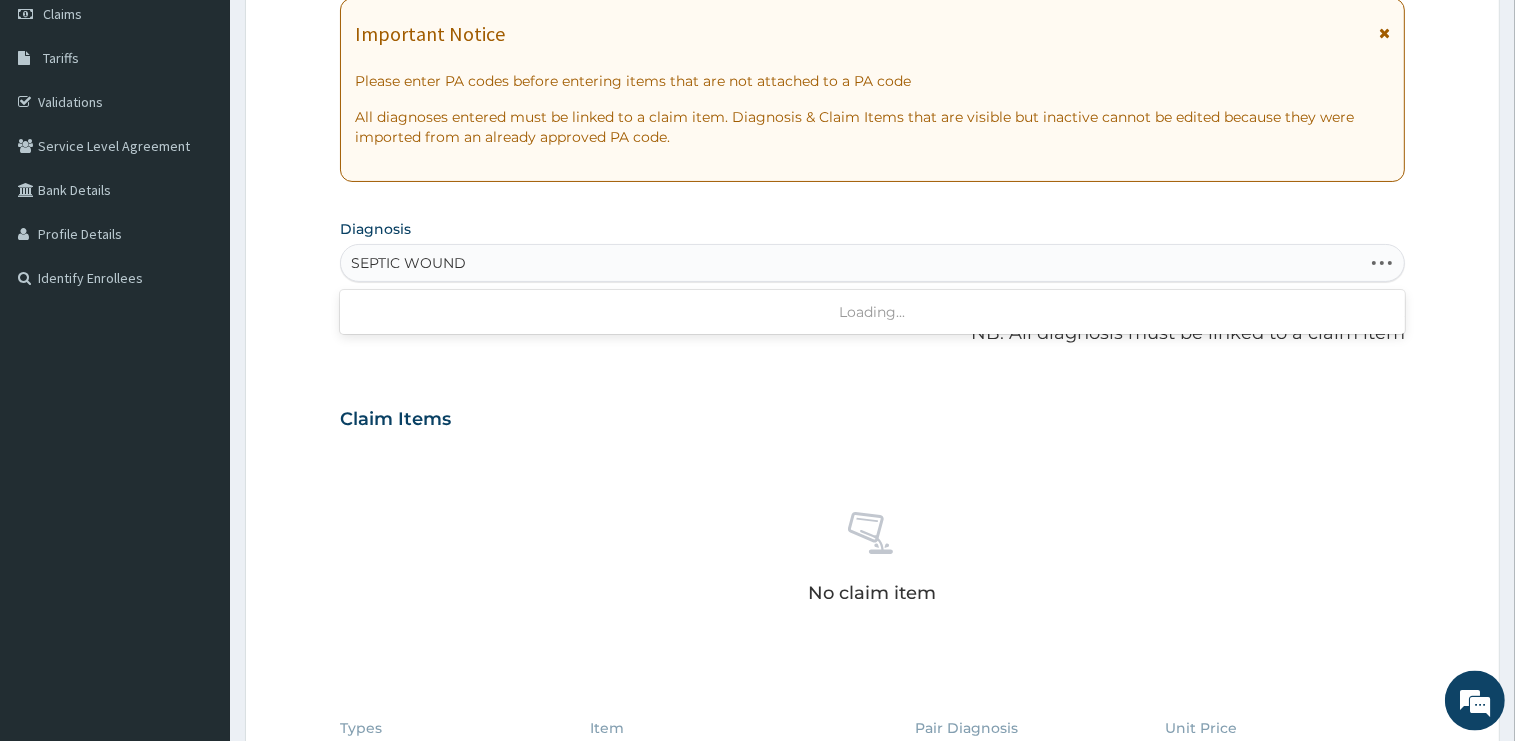 scroll, scrollTop: 316, scrollLeft: 0, axis: vertical 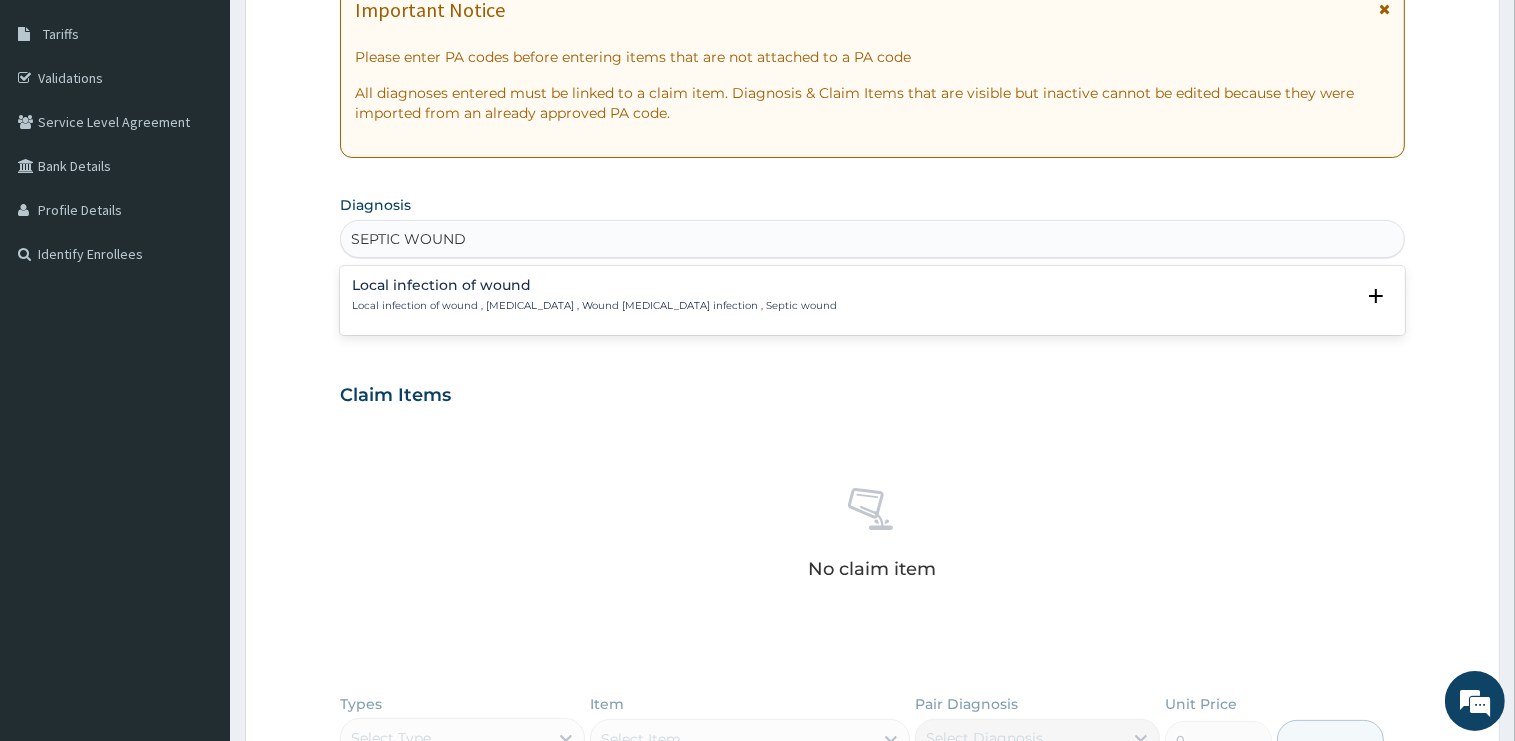 click on "Local infection of wound Local infection of wound , [MEDICAL_DATA] , Wound [MEDICAL_DATA] infection , Septic wound" at bounding box center [594, 295] 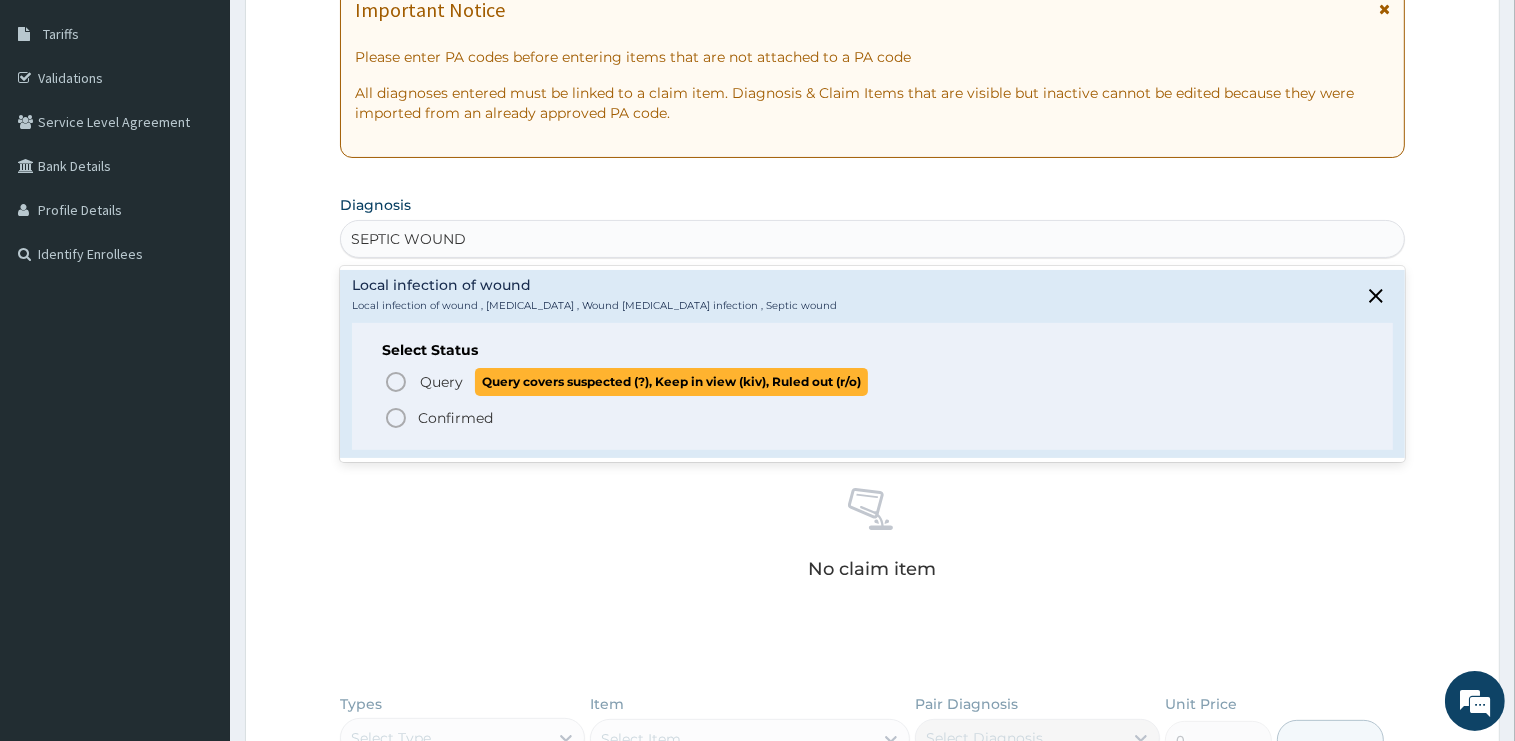 click on "Query" at bounding box center (441, 382) 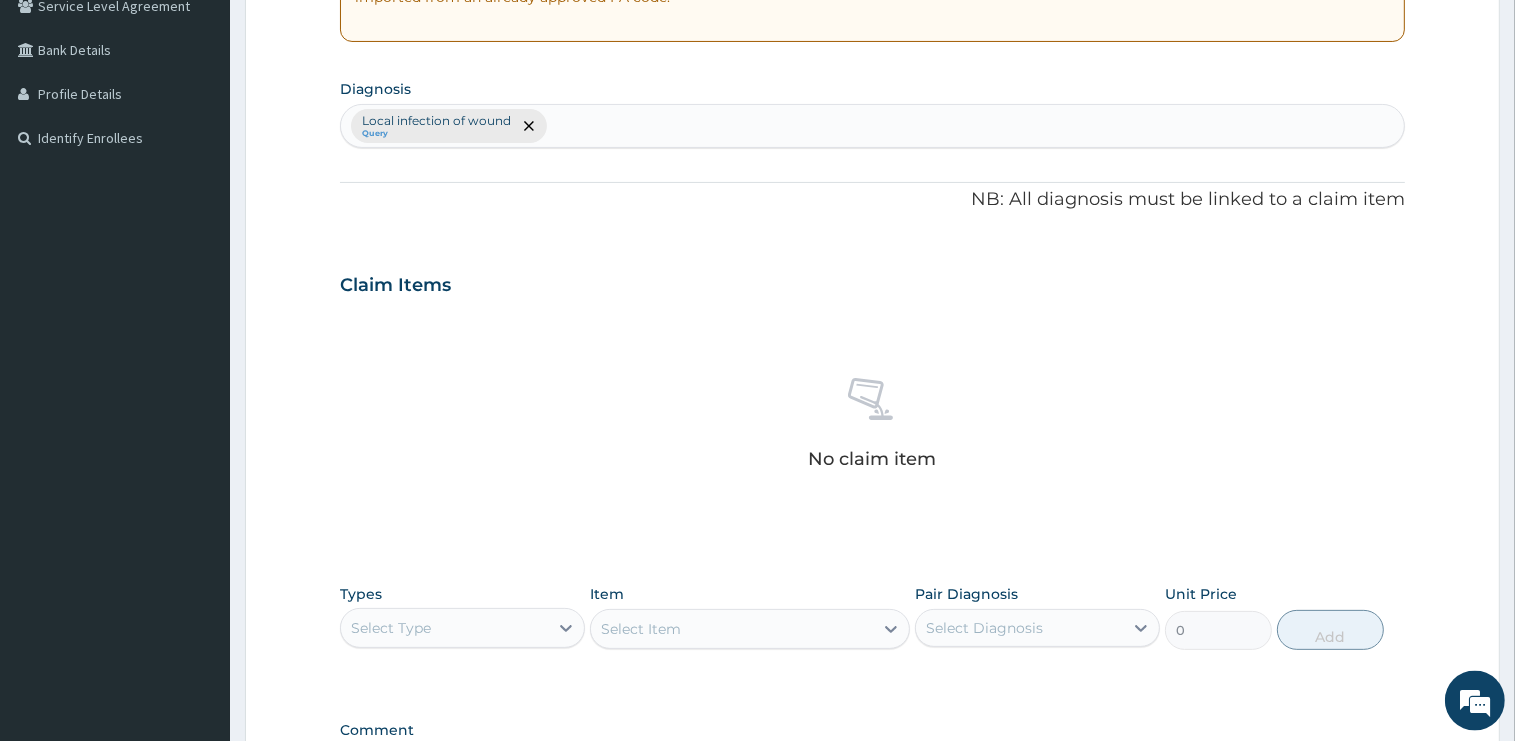 scroll, scrollTop: 699, scrollLeft: 0, axis: vertical 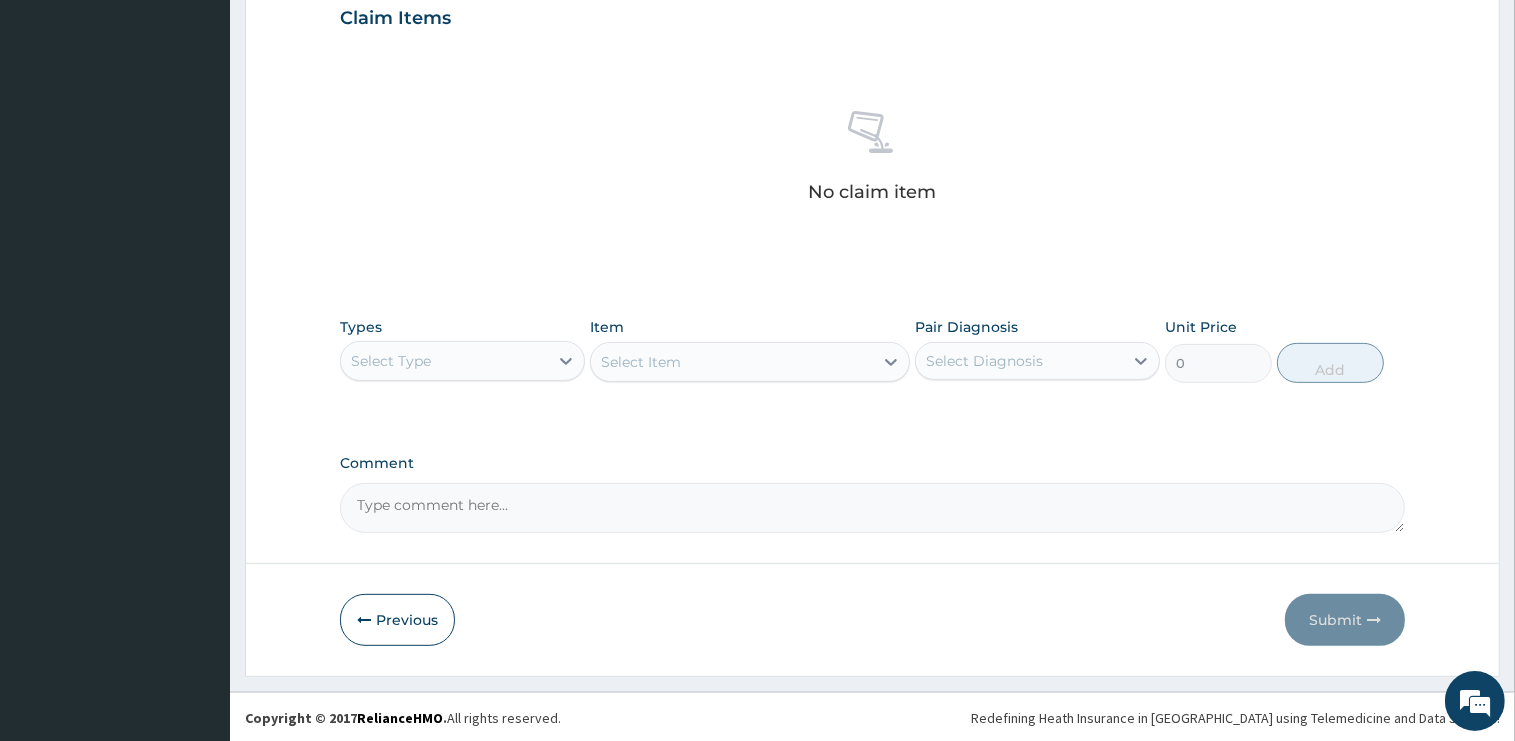 click on "Select Type" at bounding box center (444, 361) 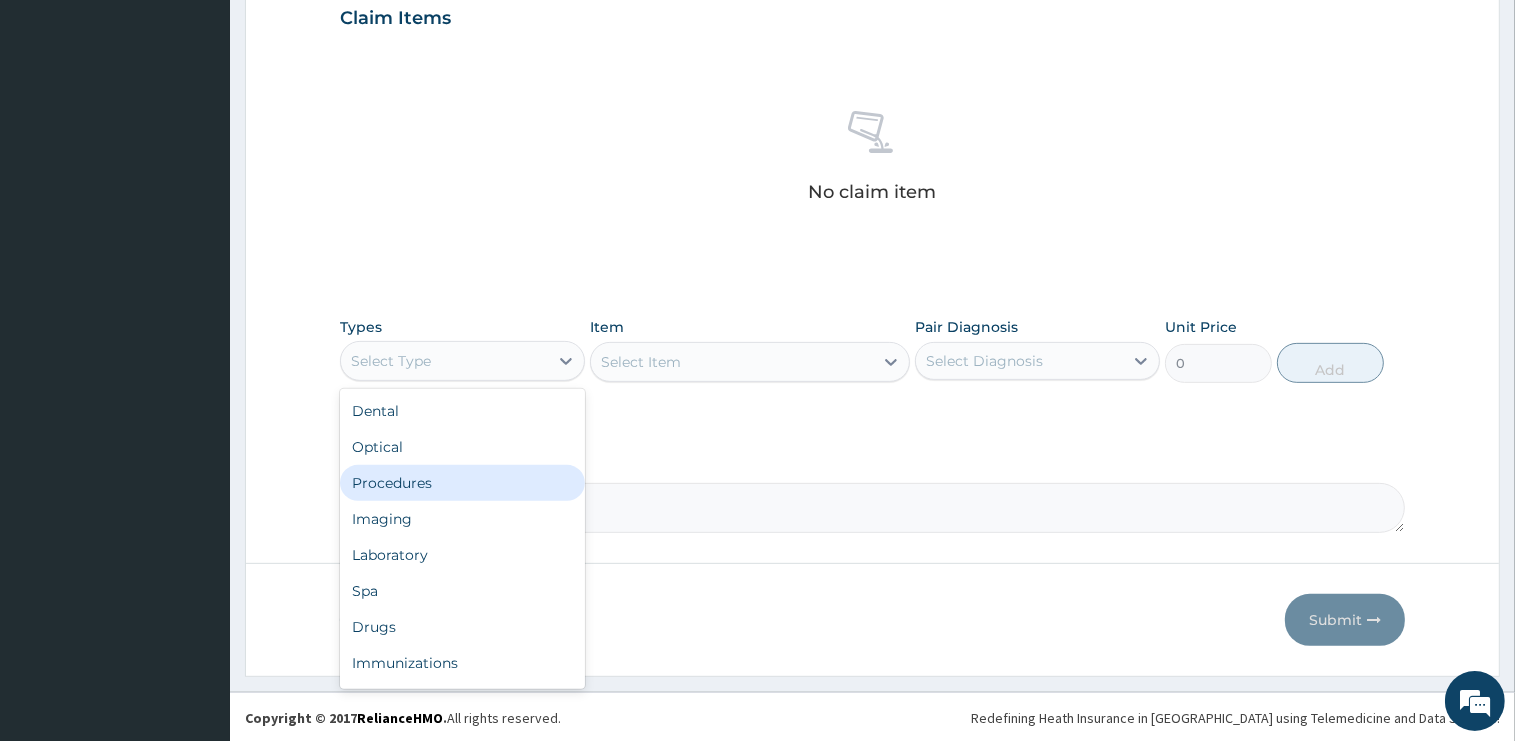 drag, startPoint x: 416, startPoint y: 636, endPoint x: 431, endPoint y: 488, distance: 148.7582 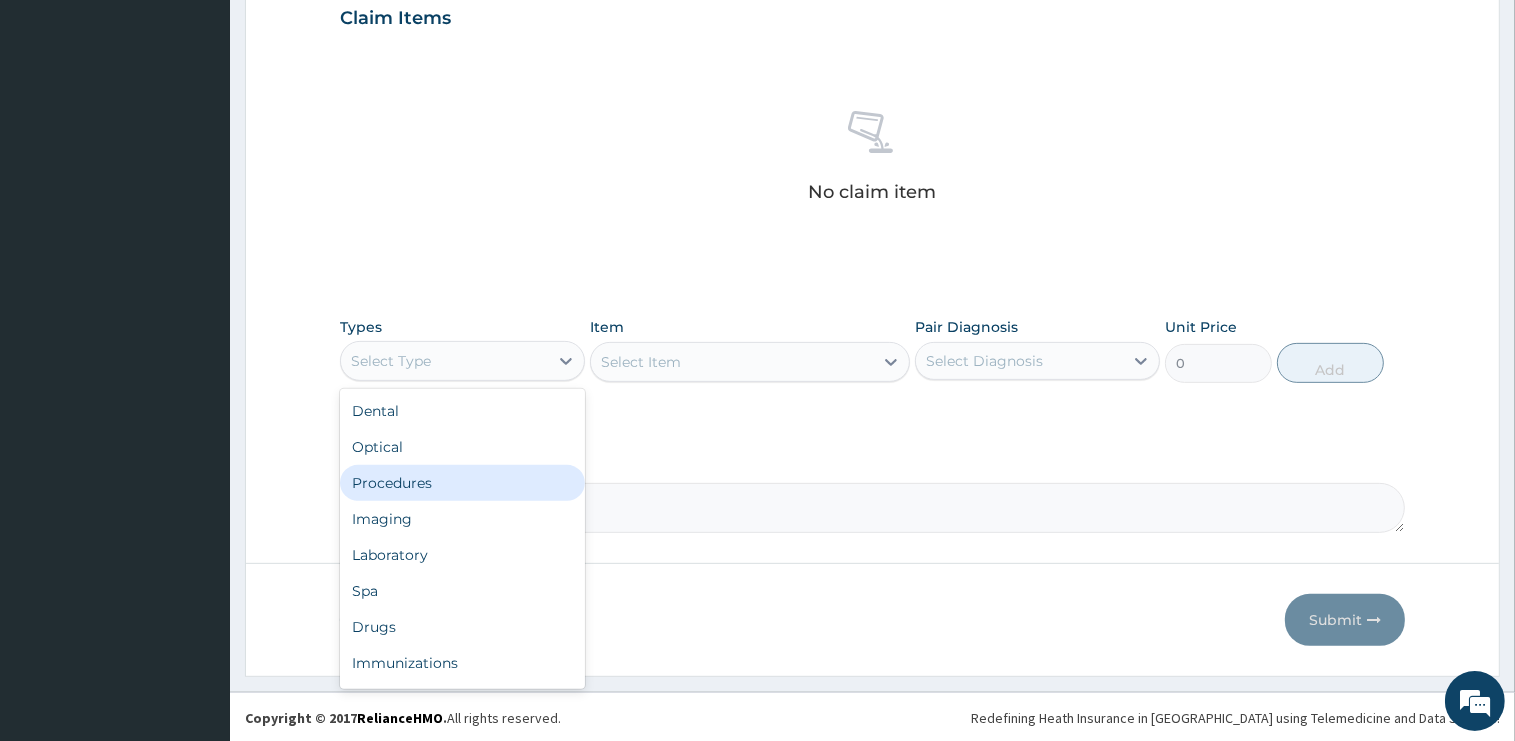 click on "Dental Optical Procedures Imaging Laboratory Spa Drugs Immunizations Others Gym" at bounding box center [462, 539] 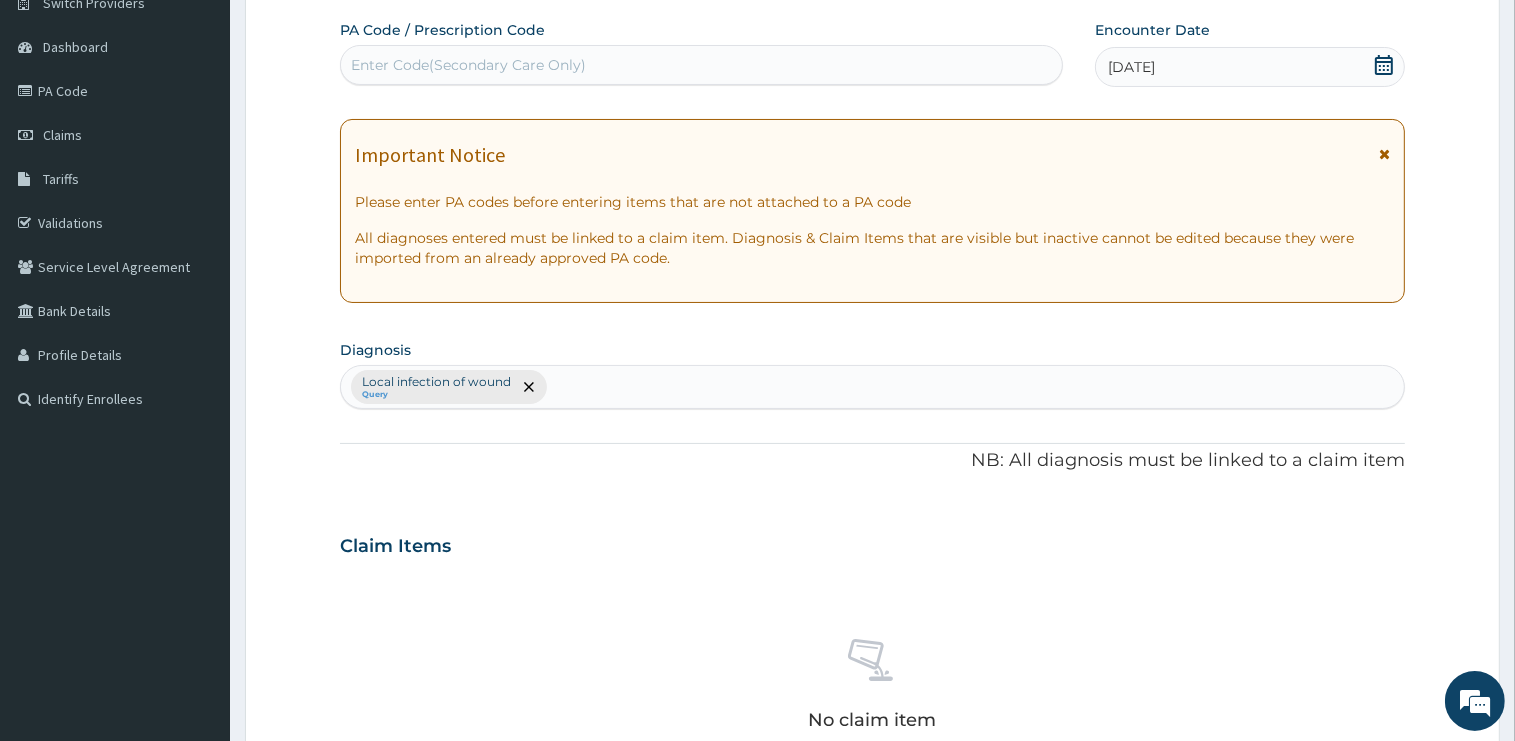 scroll, scrollTop: 699, scrollLeft: 0, axis: vertical 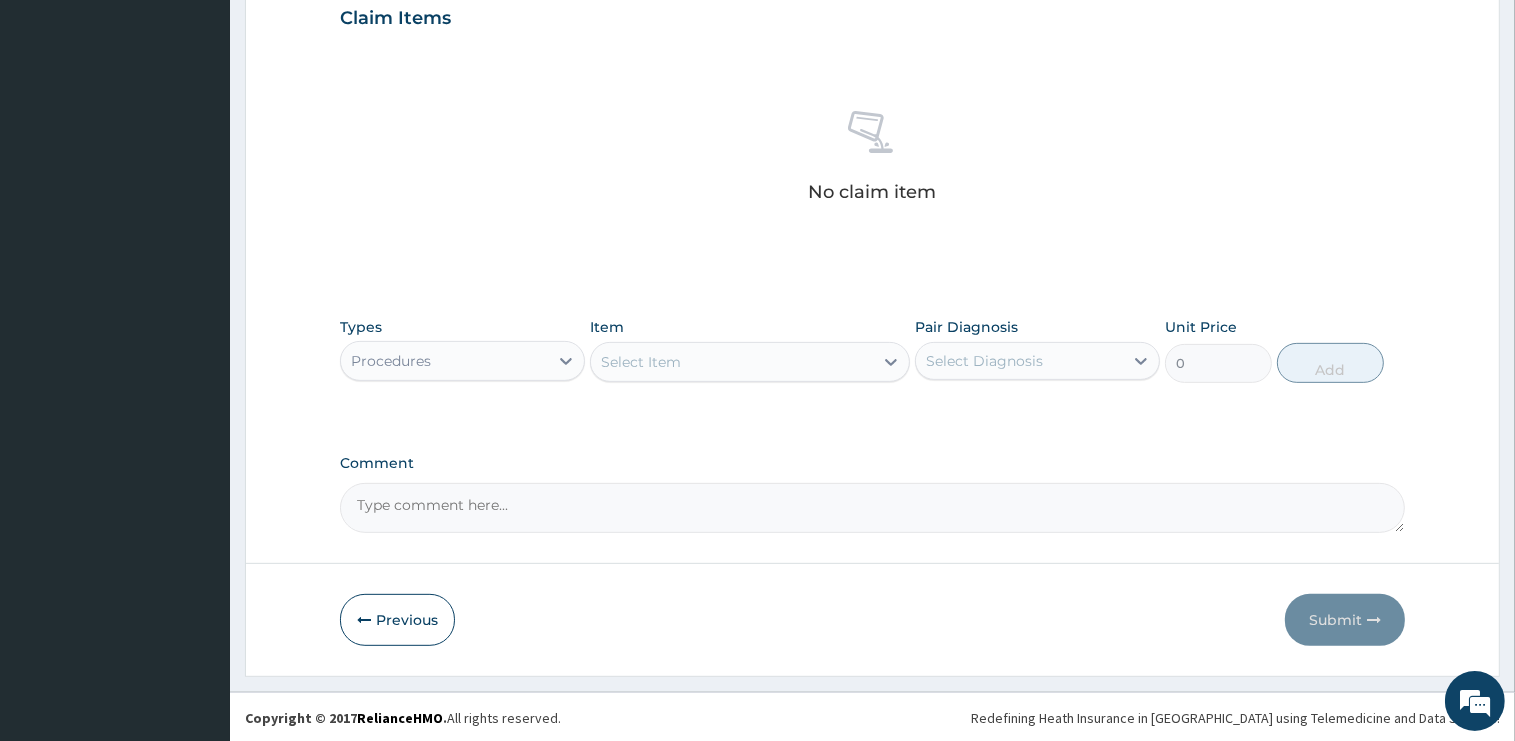 click on "Select Item" at bounding box center (732, 362) 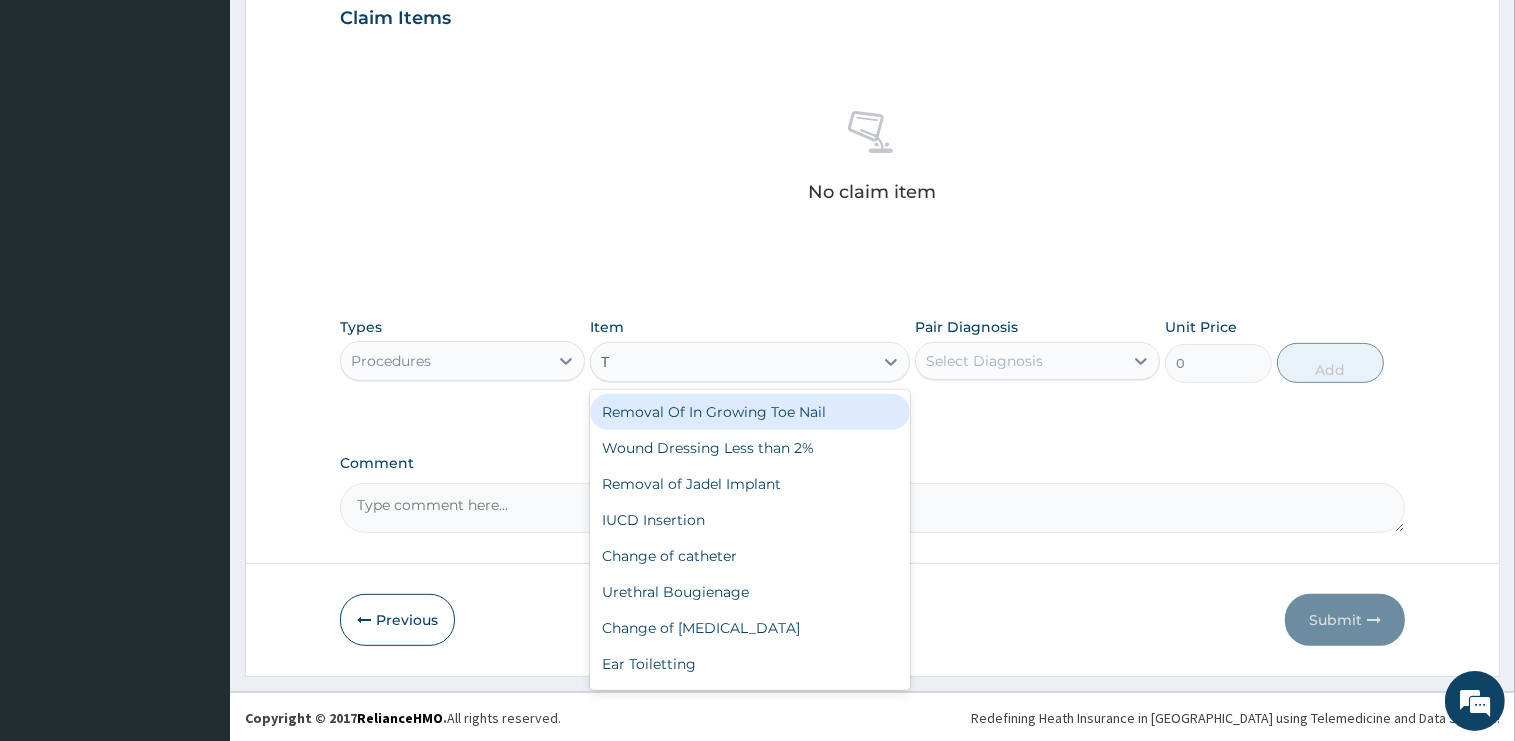 type on "T" 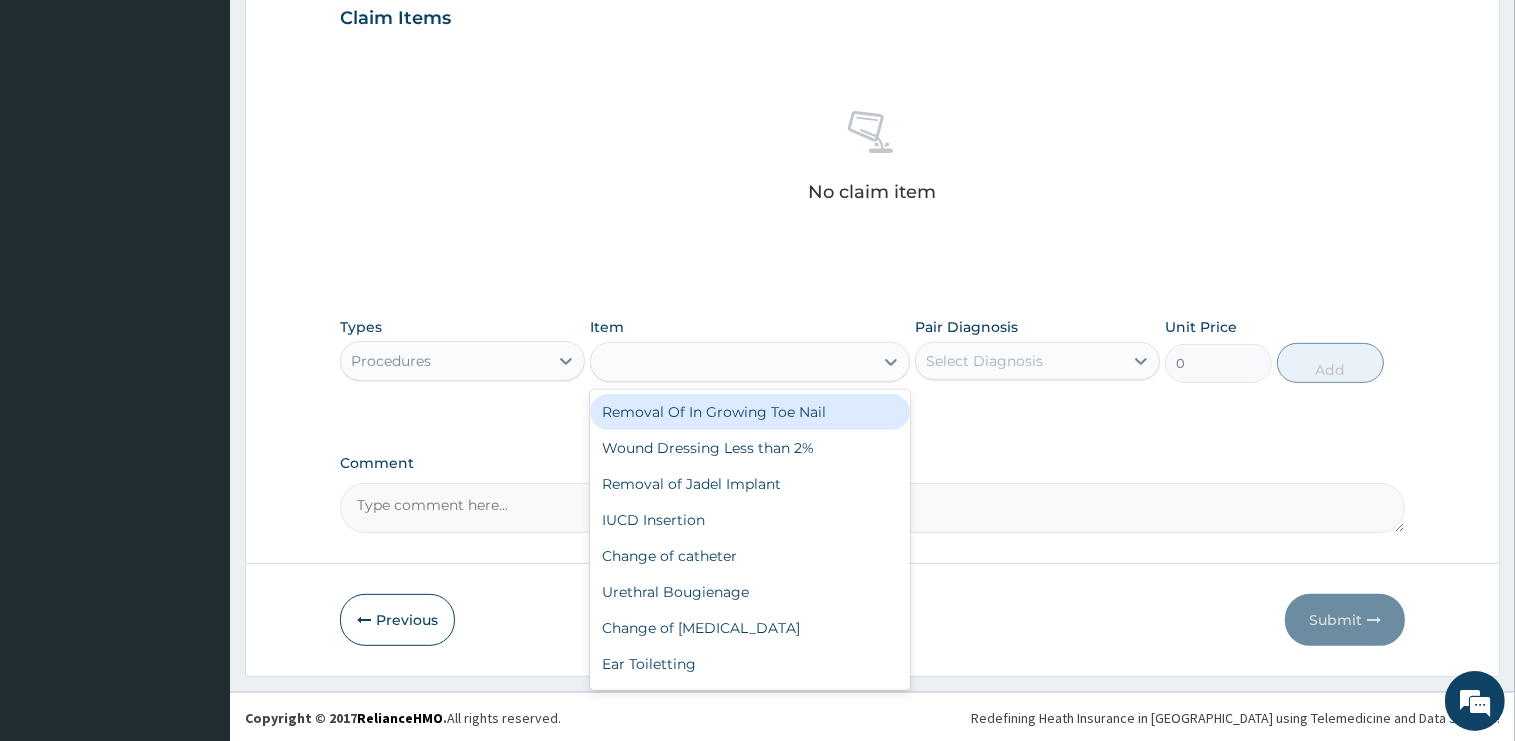 click on "Types Procedures Item option Removal Of In Growing Toe Nail focused, 1 of 1803. 1629 results available for search term T. Use Up and Down to choose options, press Enter to select the currently focused option, press Escape to exit the menu, press Tab to select the option and exit the menu. T Removal Of In Growing Toe Nail Wound Dressing Less than 2%  Removal of Jadel Implant IUCD Insertion Change of catheter Urethral Bougienage Change of [MEDICAL_DATA] Ear Toiletting Toileting and Packing Suturing of [MEDICAL_DATA] Paediatric [MEDICAL_DATA] Bilateral Wax Removal Plaster of [GEOGRAPHIC_DATA] Upper arm U-slab Local Anaesthesia Plaster of [GEOGRAPHIC_DATA] Long arm Umblical Venous Catheterisation [MEDICAL_DATA] Catheterisation Minor Anaesthesia Fee Simple Manipulation Of [MEDICAL_DATA] Or Closed Fracture Minor Theater Fee [MEDICAL_DATA] of small joint Aspiration of subcutaneous [MEDICAL_DATA] Aural toiletting  [MEDICAL_DATA] including [MEDICAL_DATA] to conjunctival lesion Change of cast without [MEDICAL_DATA] Dilatation of the [MEDICAL_DATA]  0 Add" at bounding box center (872, 350) 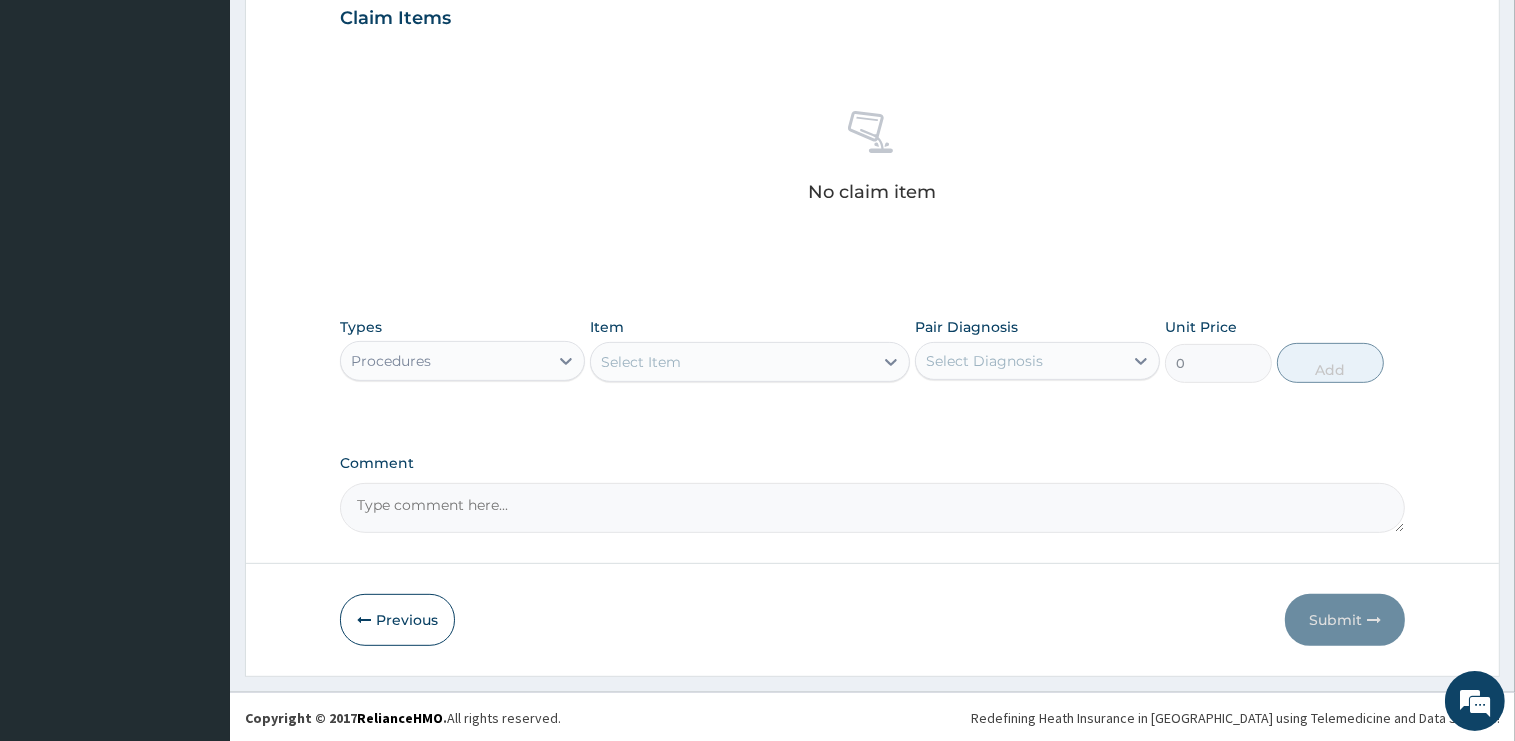 click on "Select Item" at bounding box center (732, 362) 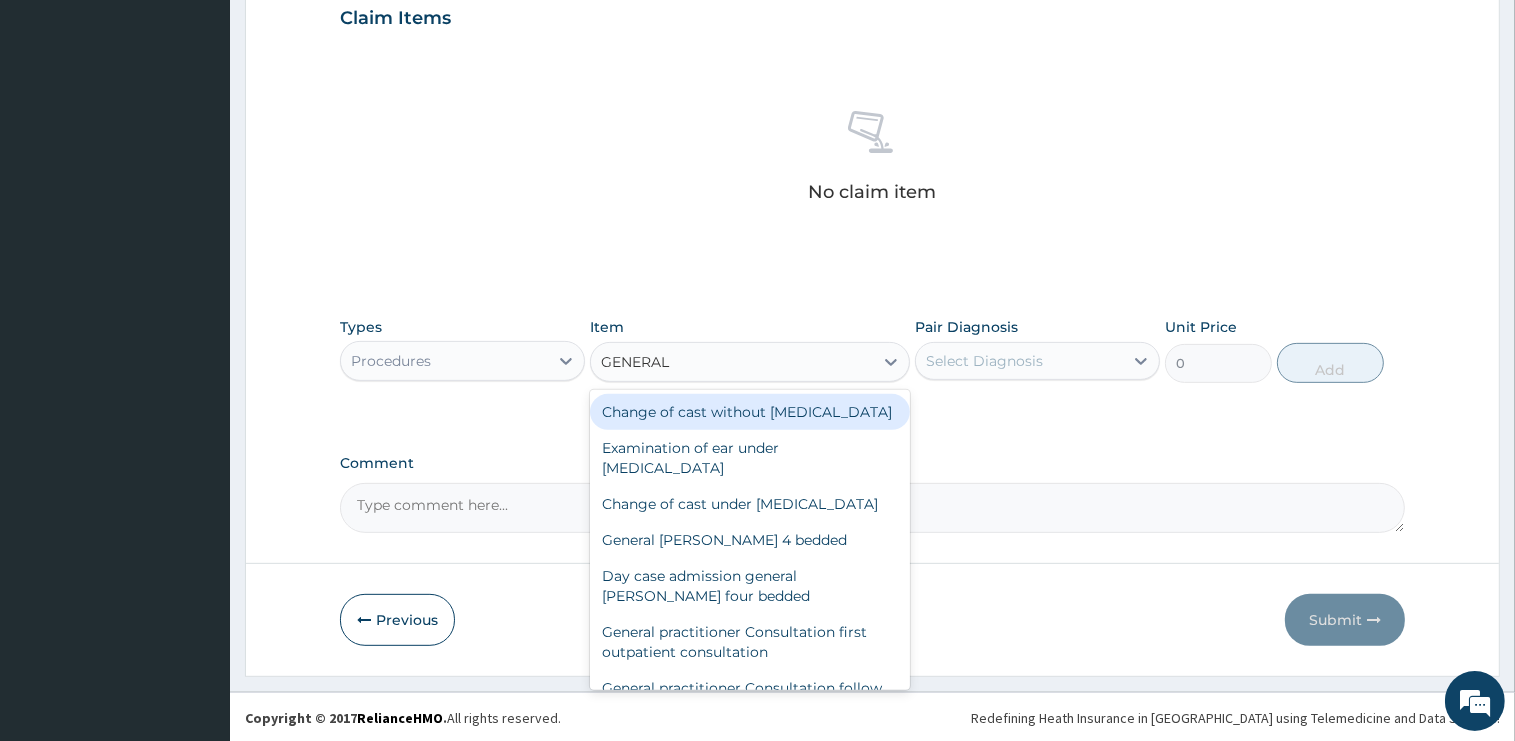 type on "GENERAL P" 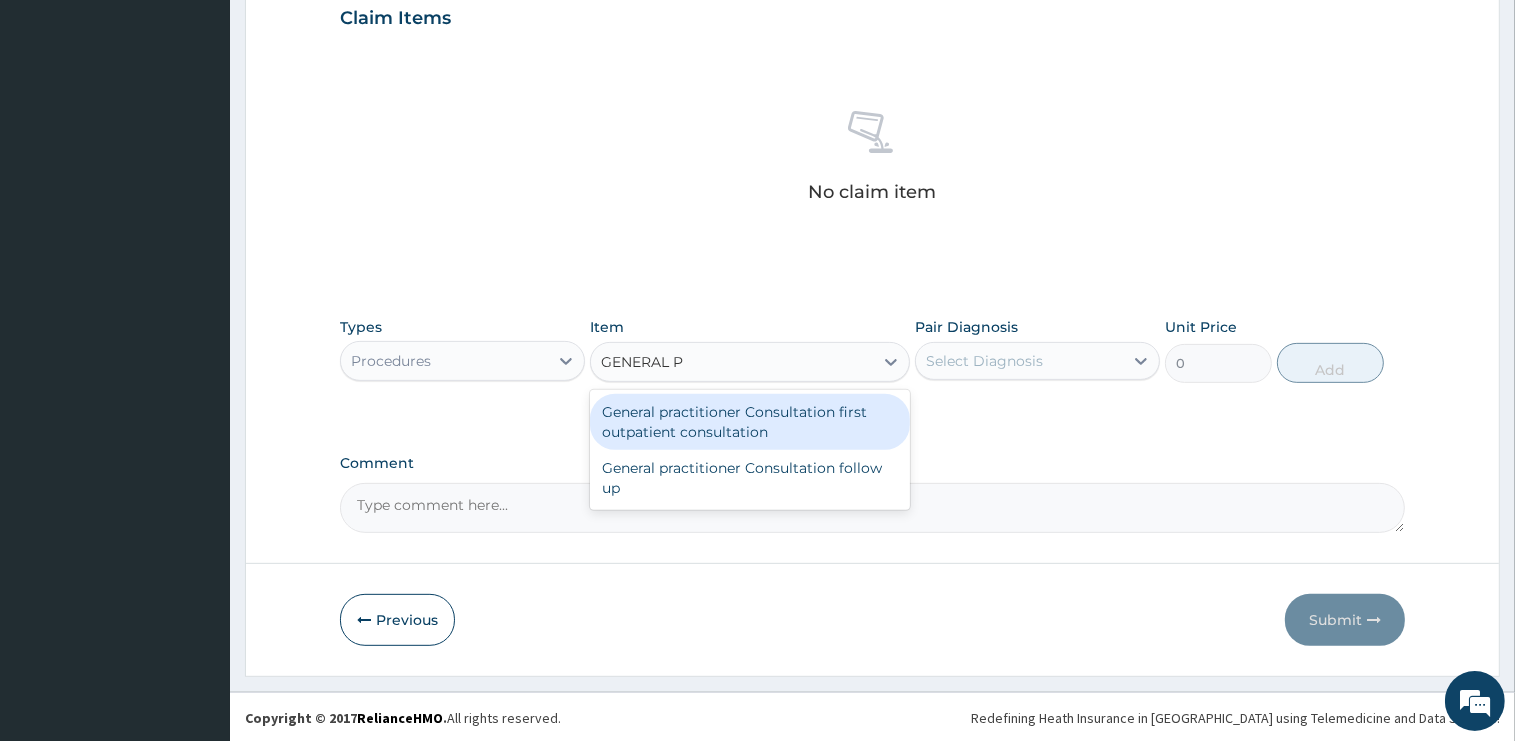 drag, startPoint x: 705, startPoint y: 403, endPoint x: 836, endPoint y: 394, distance: 131.30879 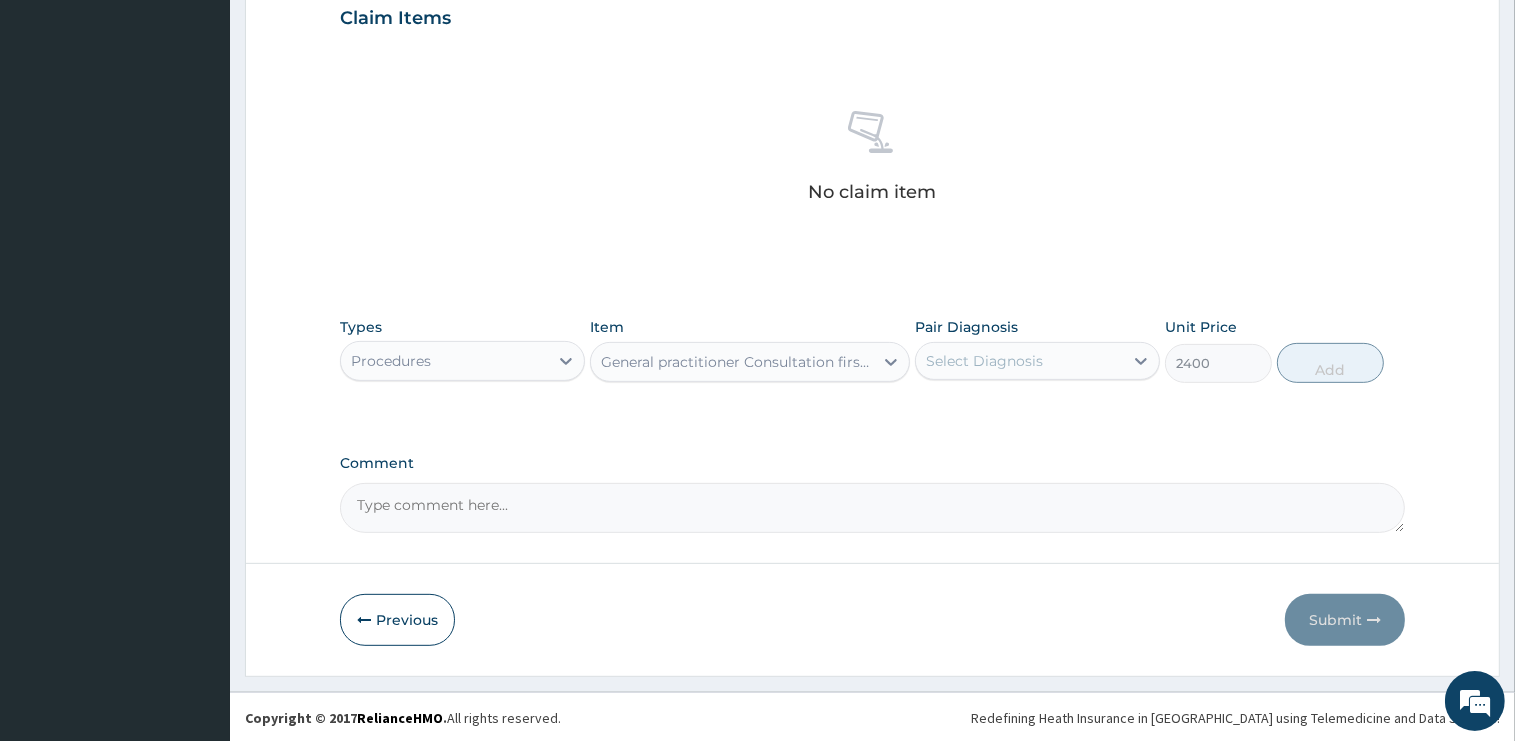 click on "Select Diagnosis" at bounding box center (984, 361) 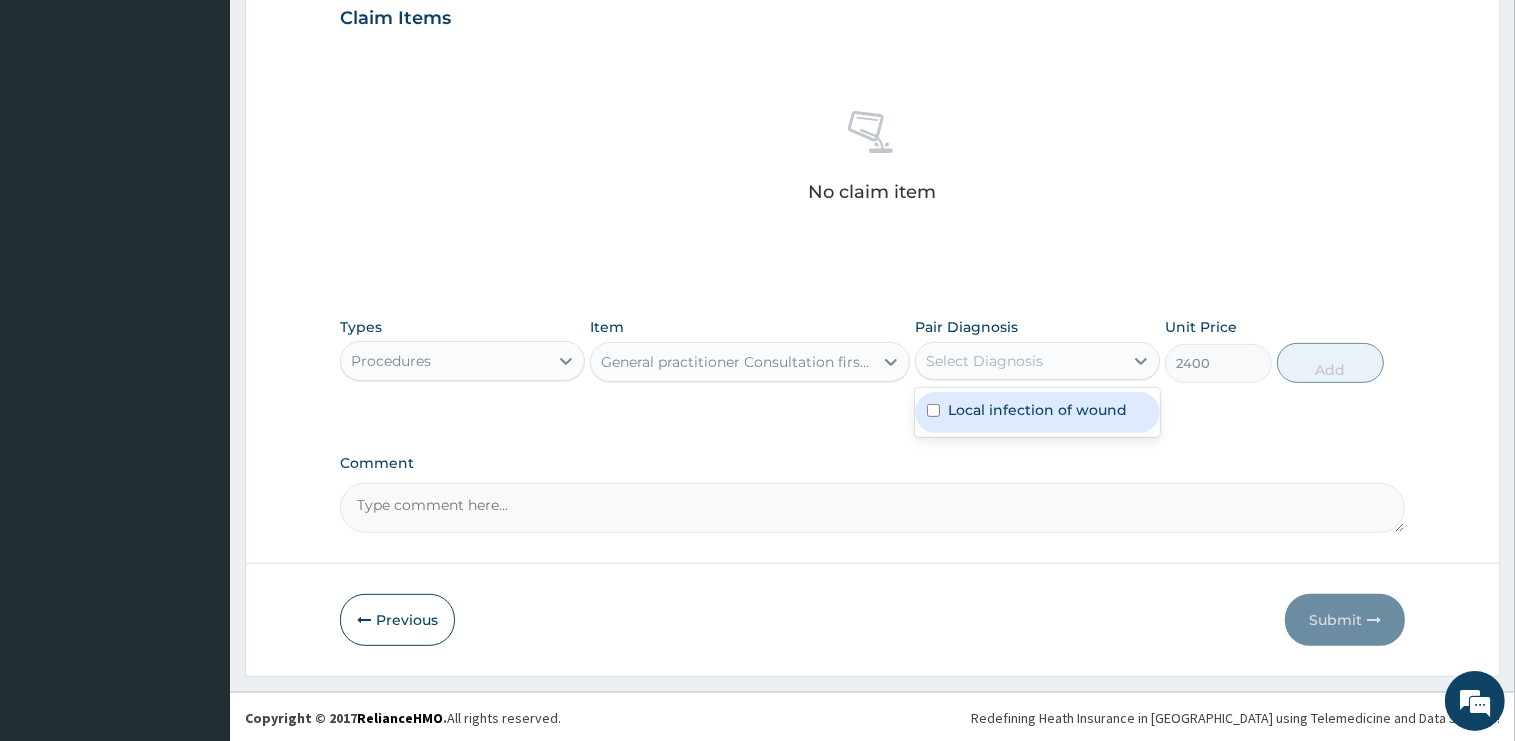 click on "Local infection of wound" at bounding box center [1037, 410] 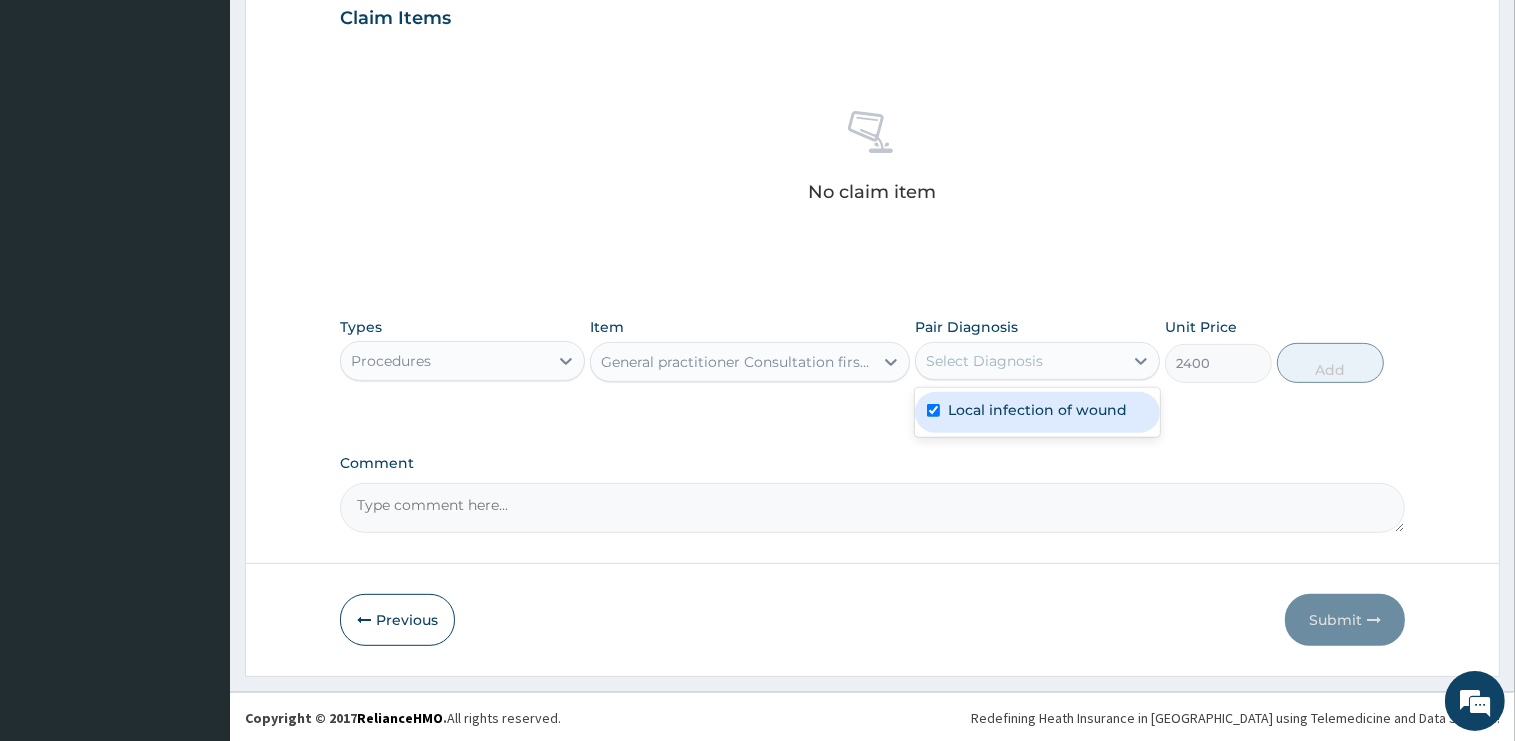 checkbox on "true" 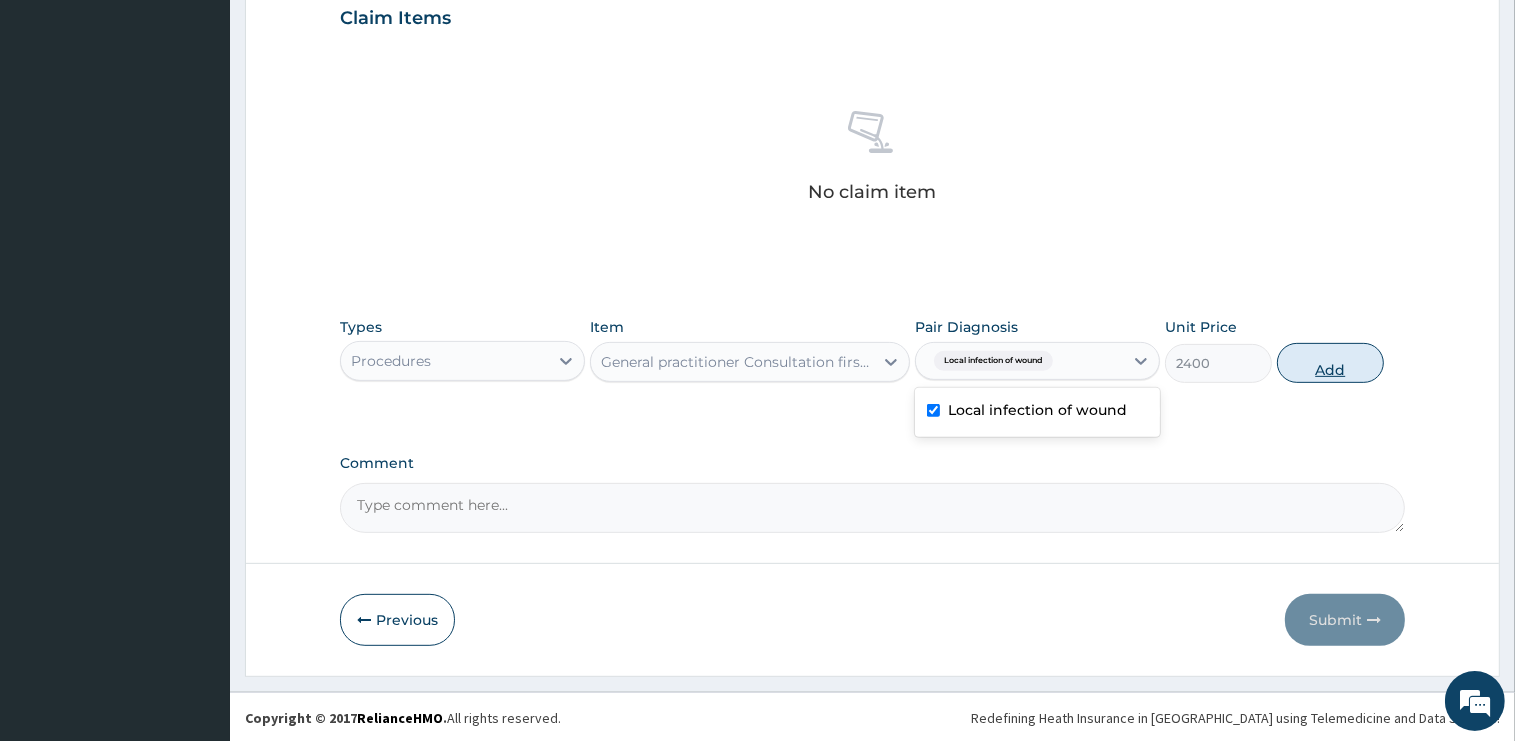 click on "Add" at bounding box center [1330, 363] 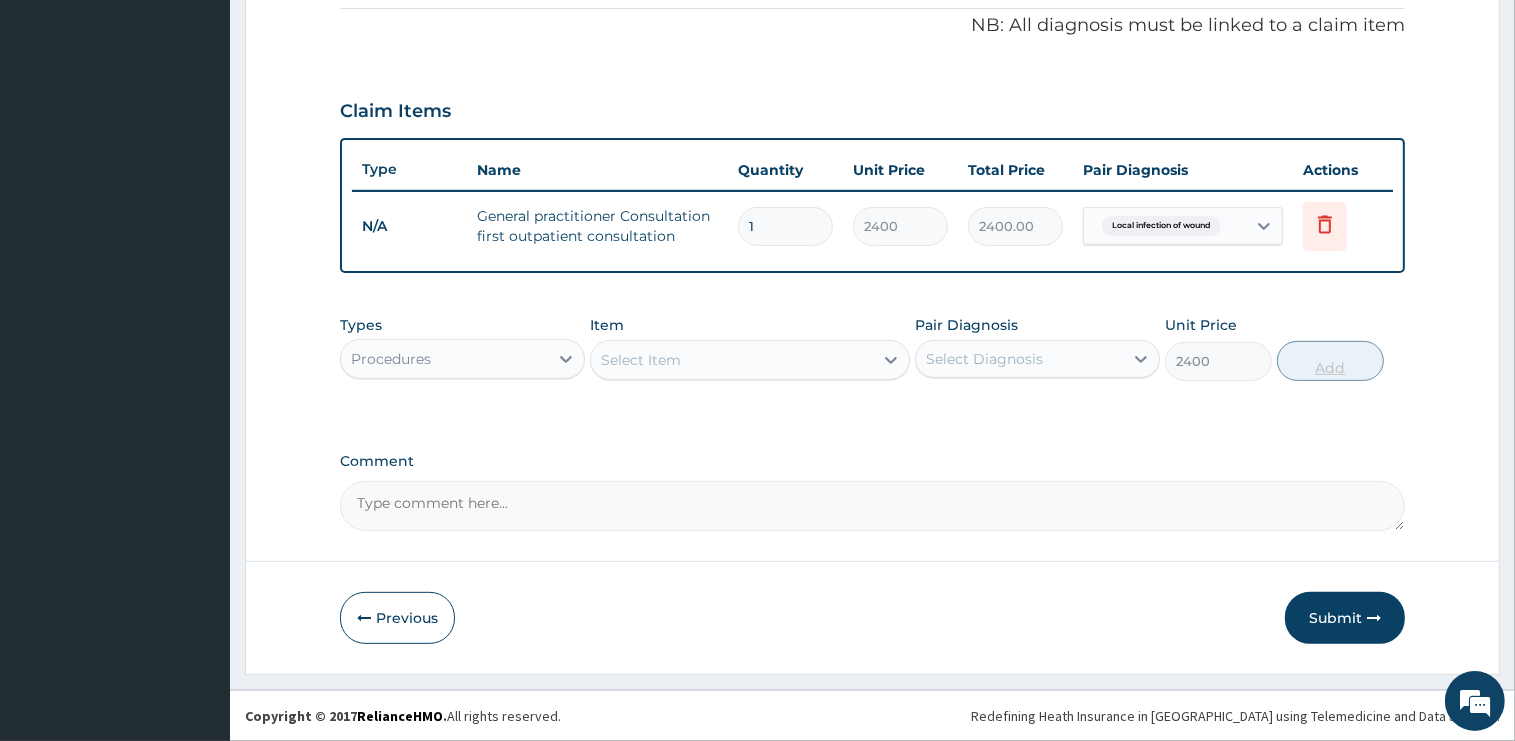 type on "0" 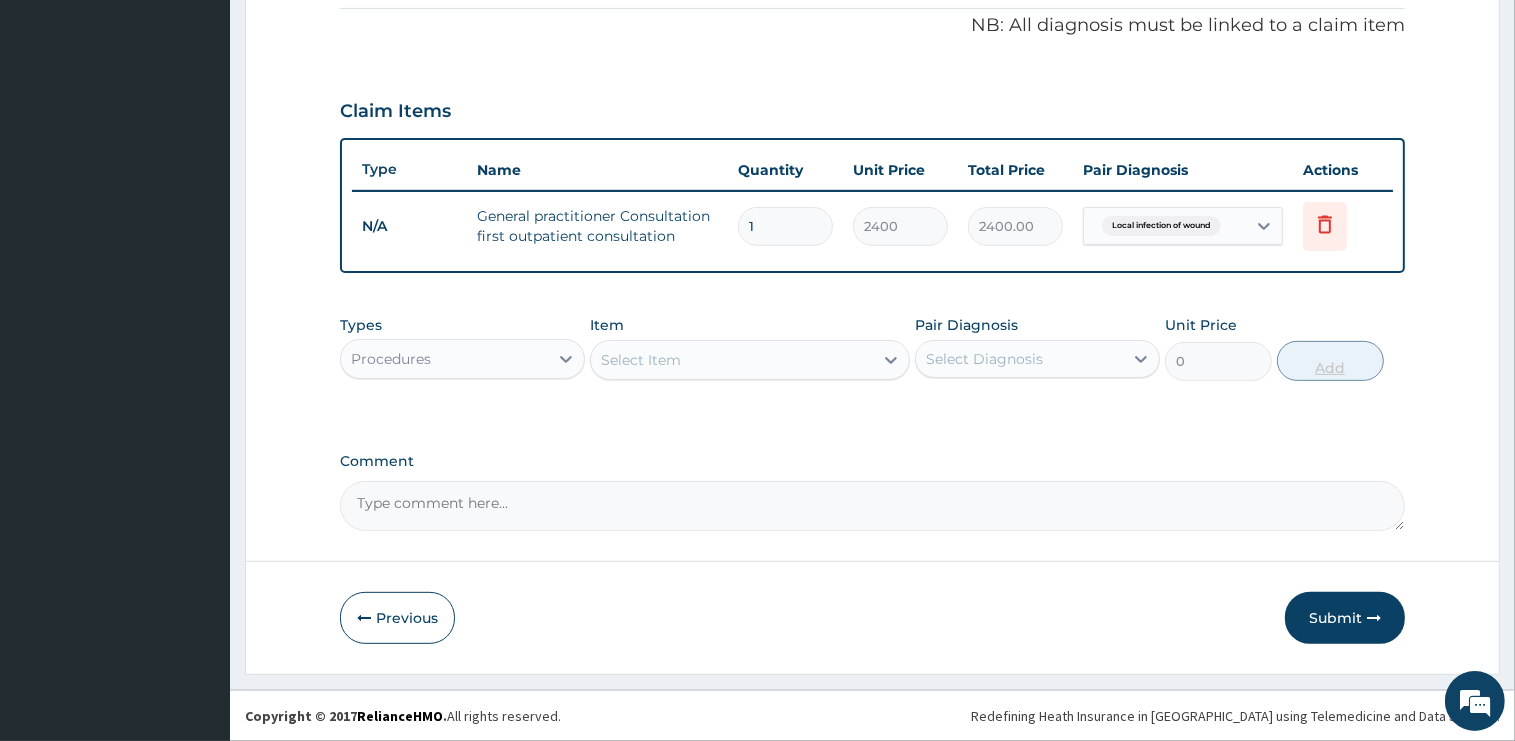 scroll, scrollTop: 603, scrollLeft: 0, axis: vertical 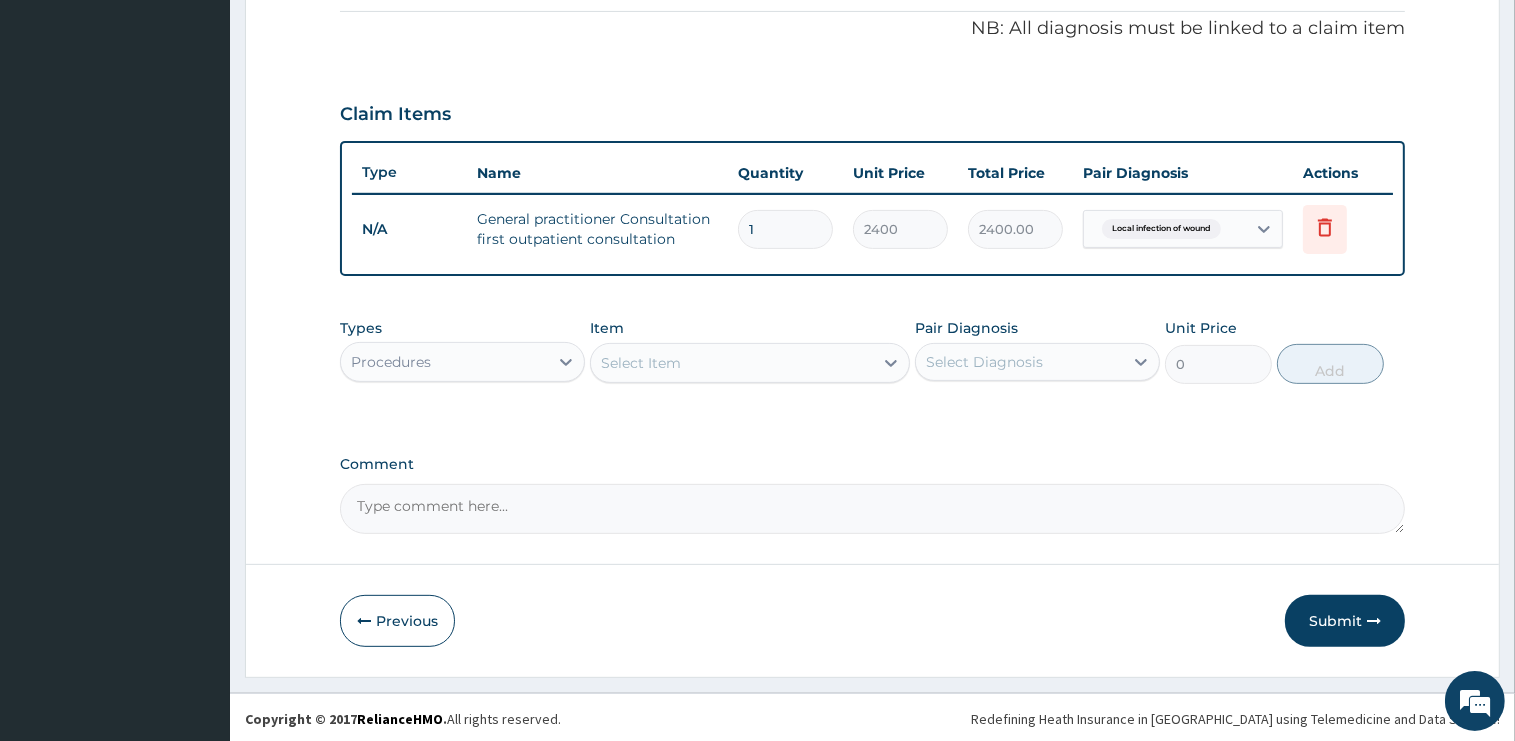 click on "Procedures" at bounding box center [444, 362] 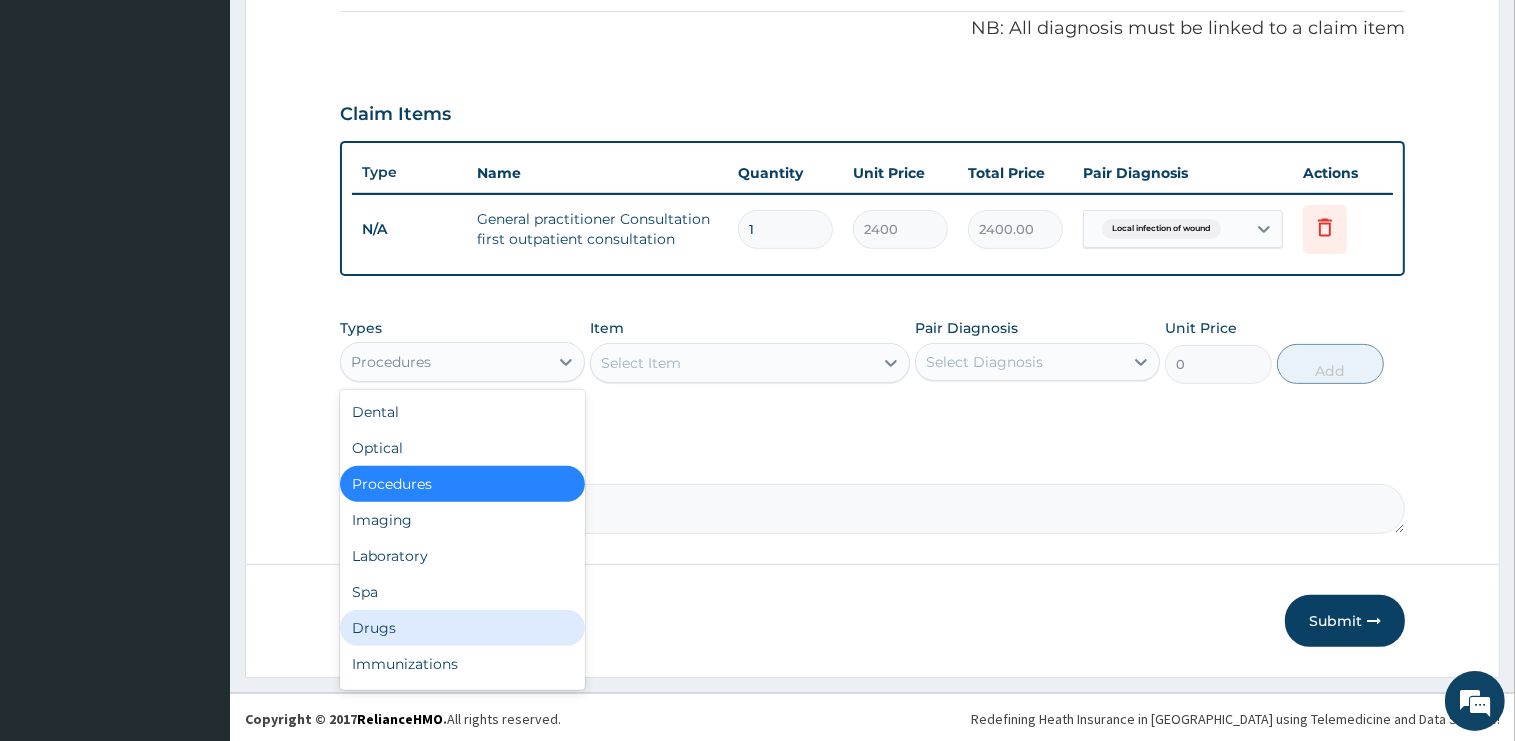 click on "Drugs" at bounding box center [462, 628] 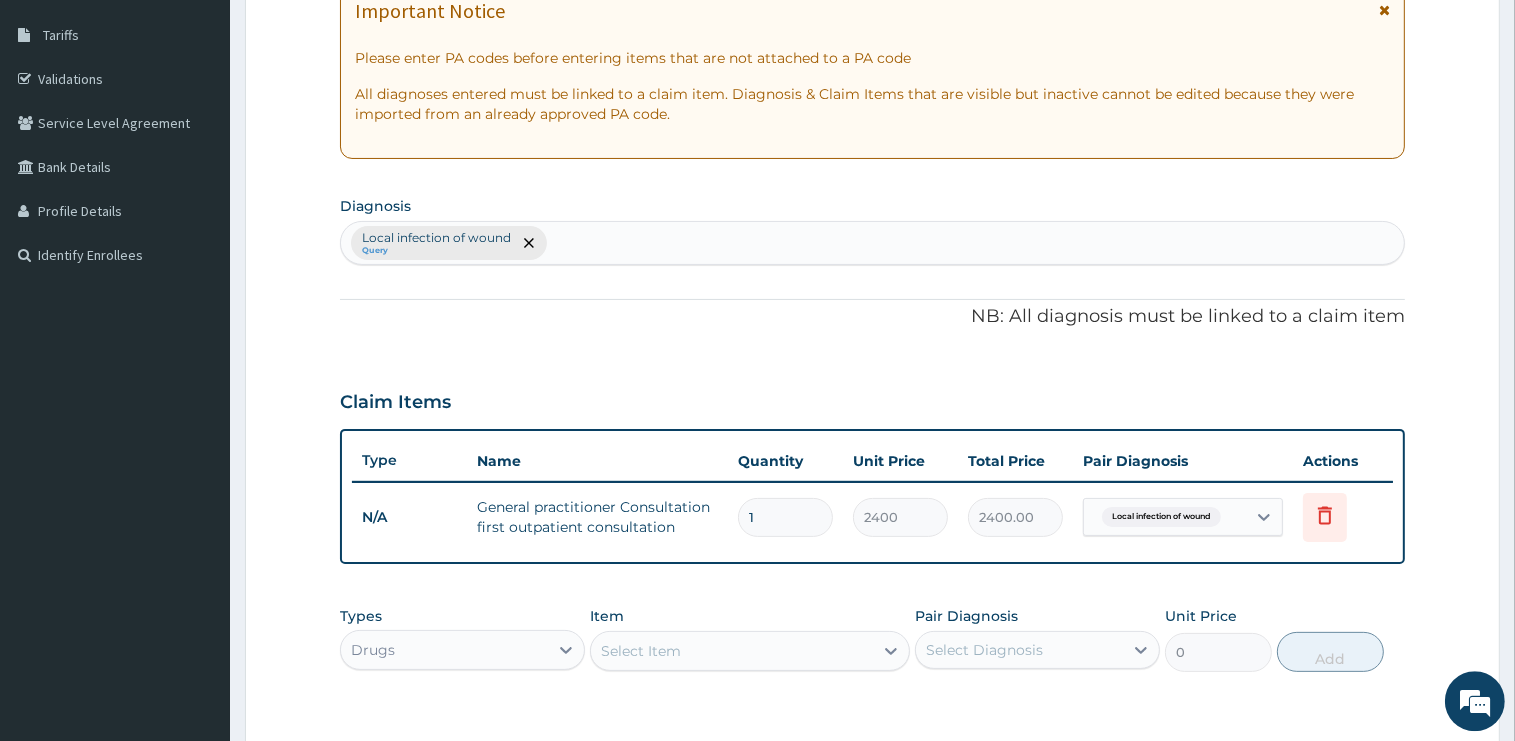 scroll, scrollTop: 286, scrollLeft: 0, axis: vertical 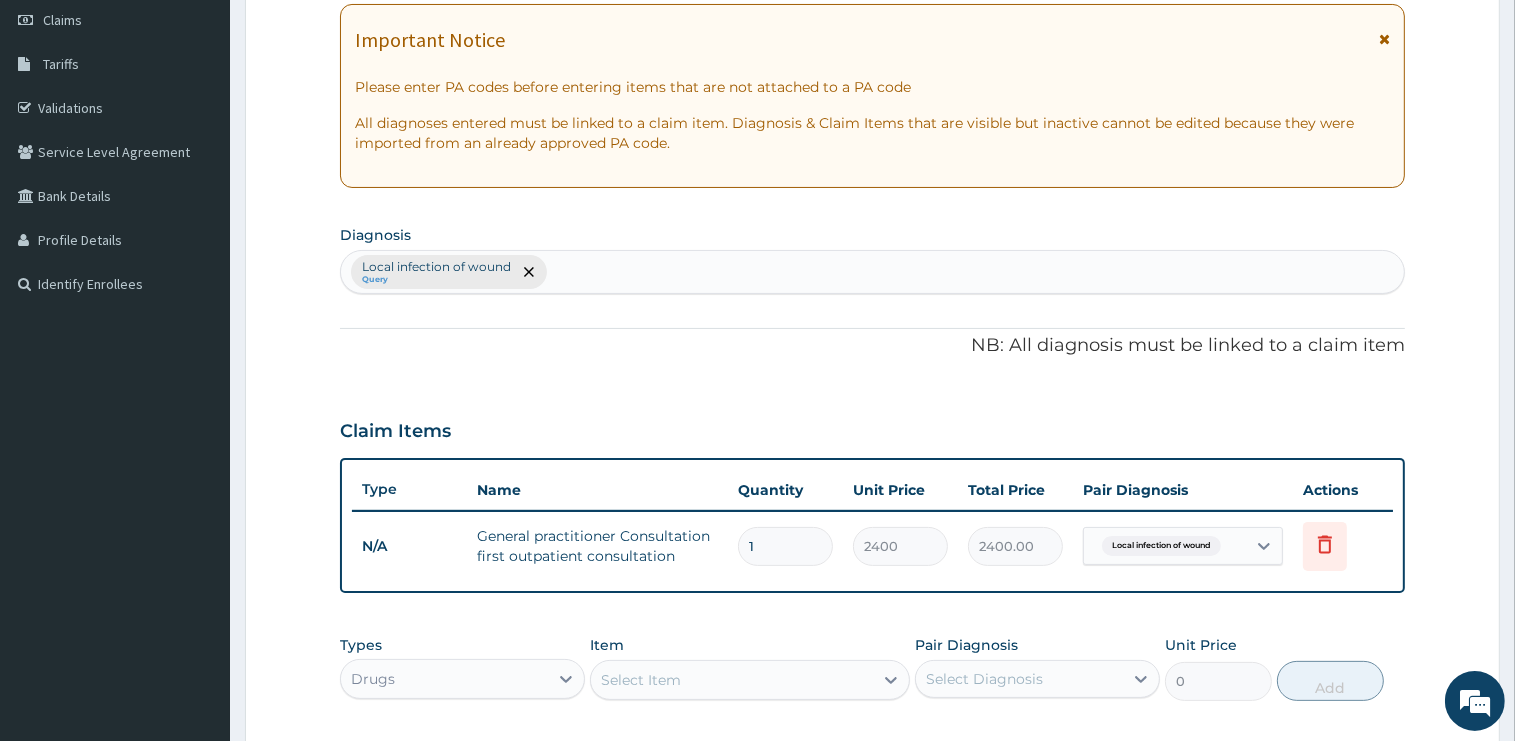 click on "Local infection of wound Query" at bounding box center (872, 272) 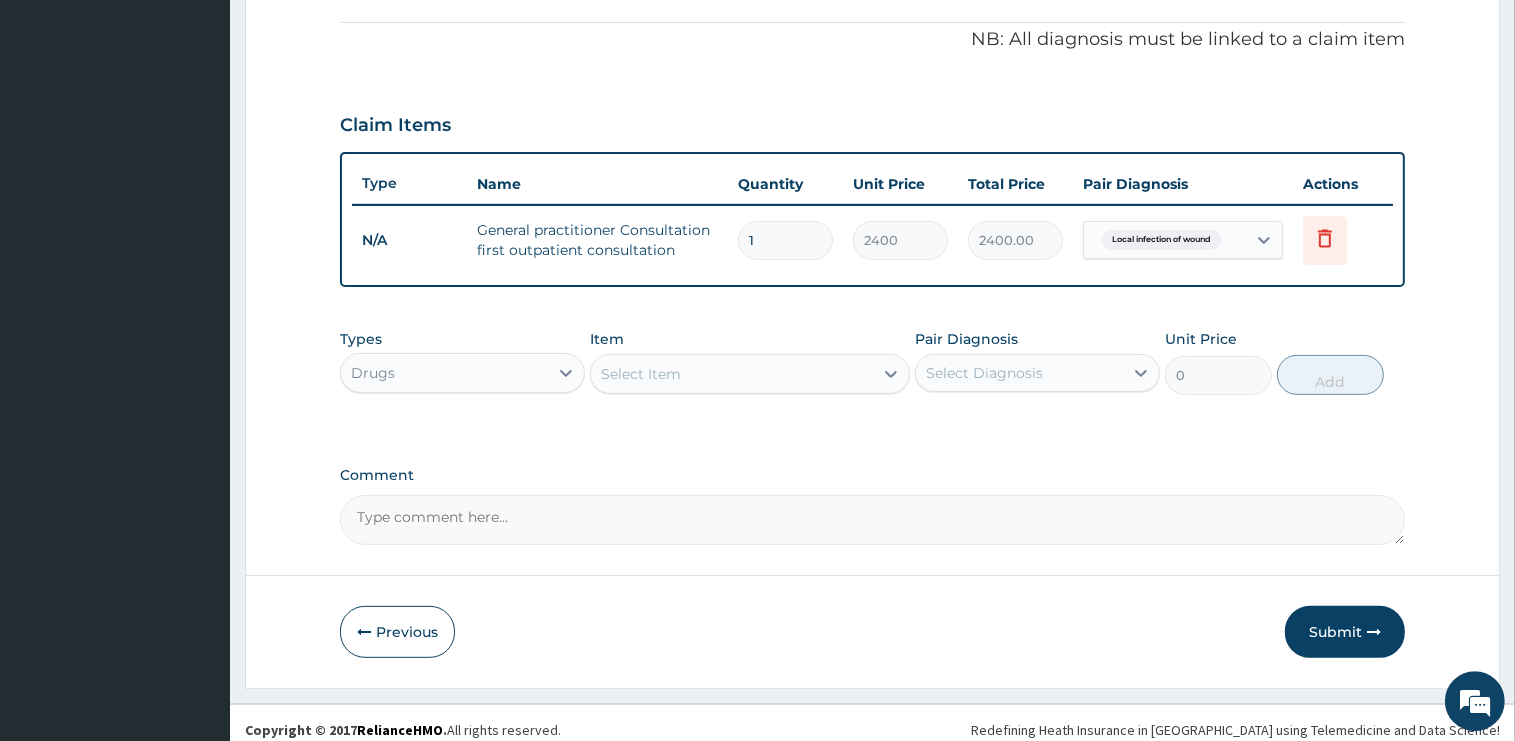 scroll, scrollTop: 603, scrollLeft: 0, axis: vertical 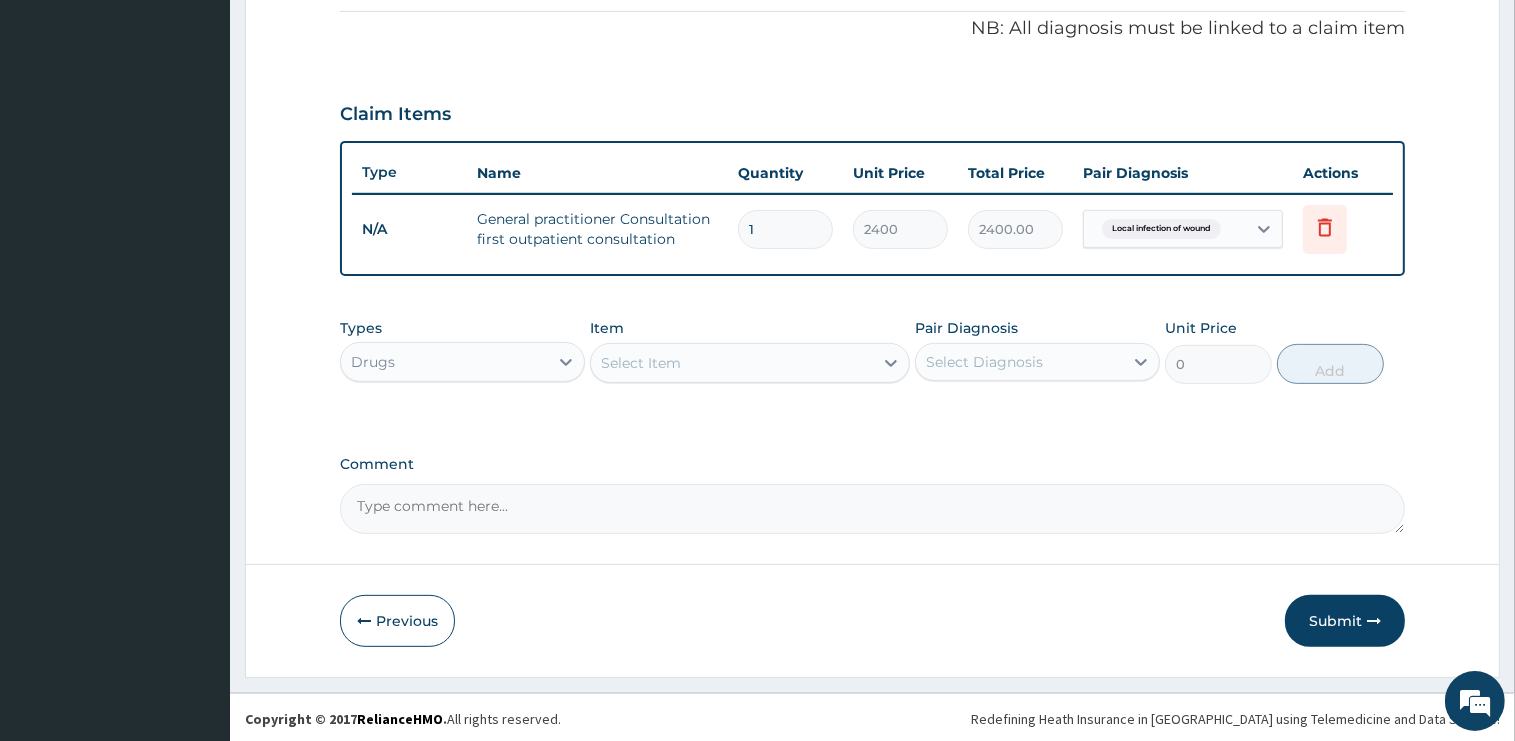 click on "Select Item" at bounding box center [732, 363] 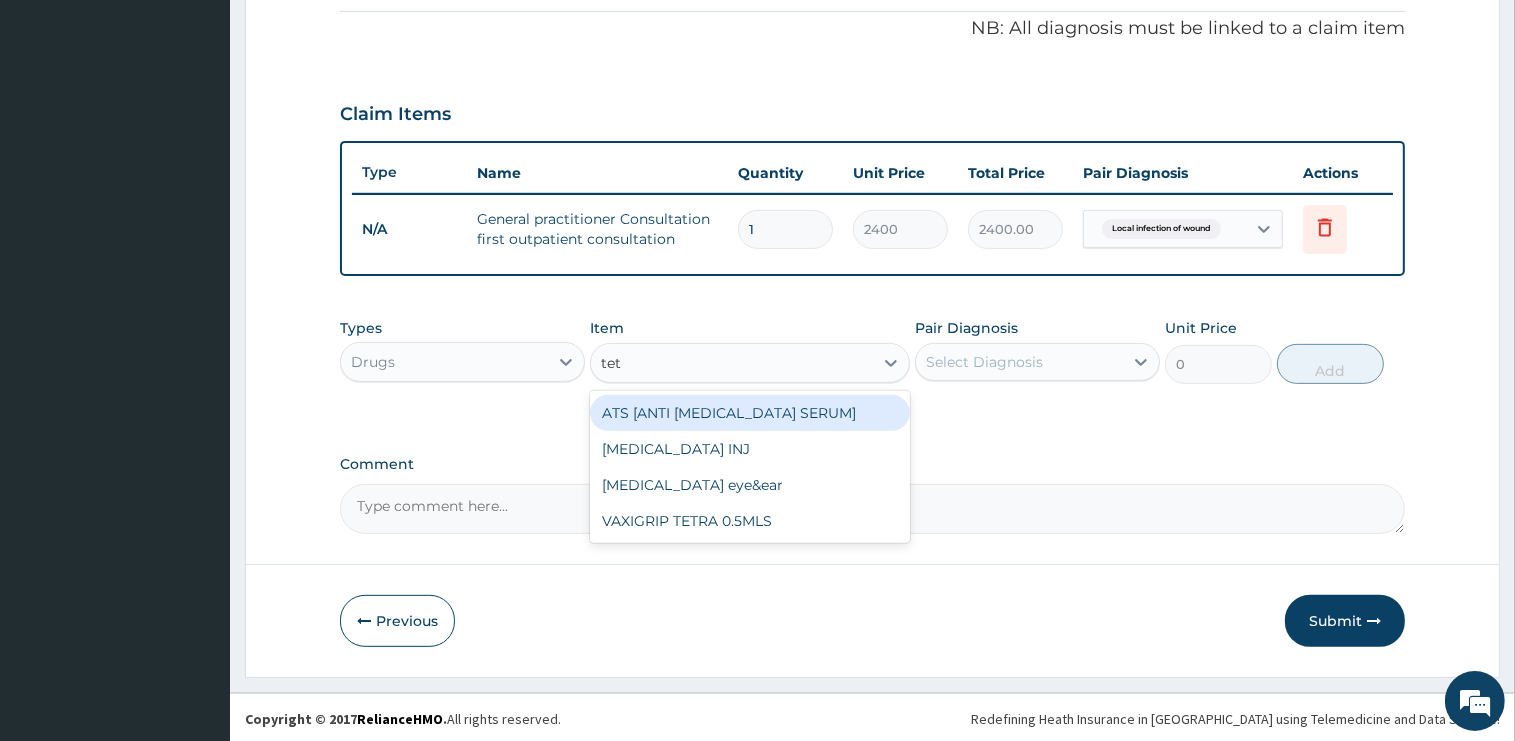type on "teta" 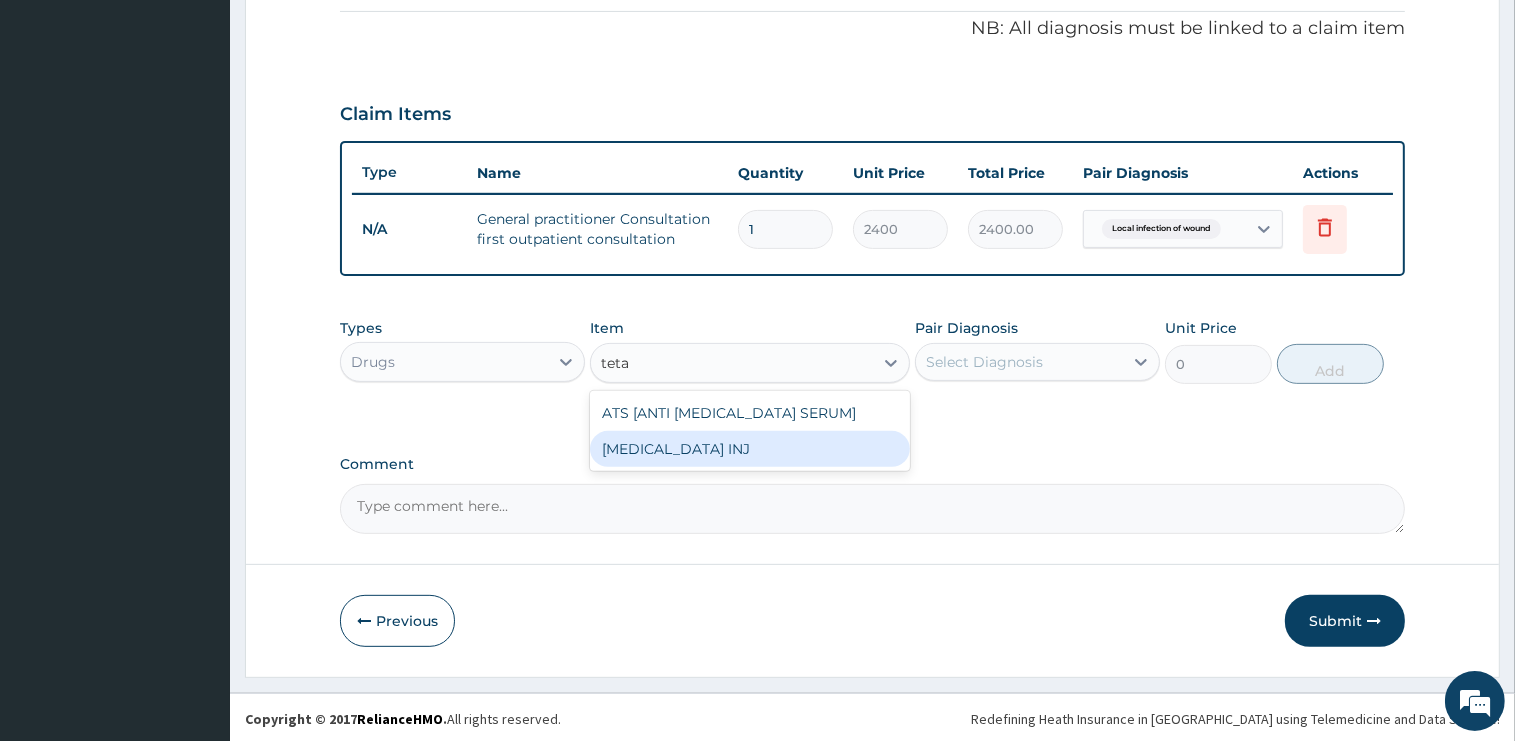 click on "[MEDICAL_DATA] INJ" at bounding box center [750, 449] 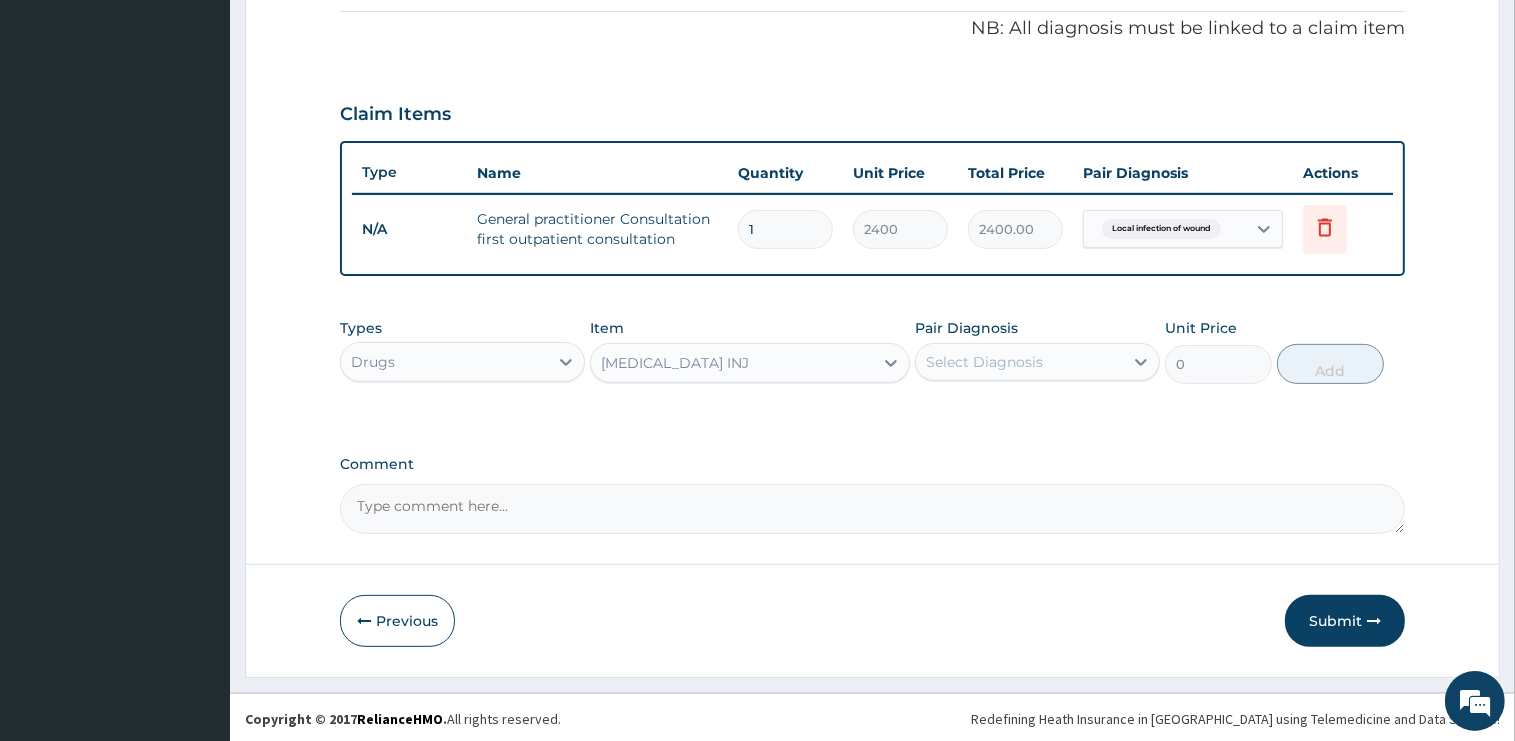 type 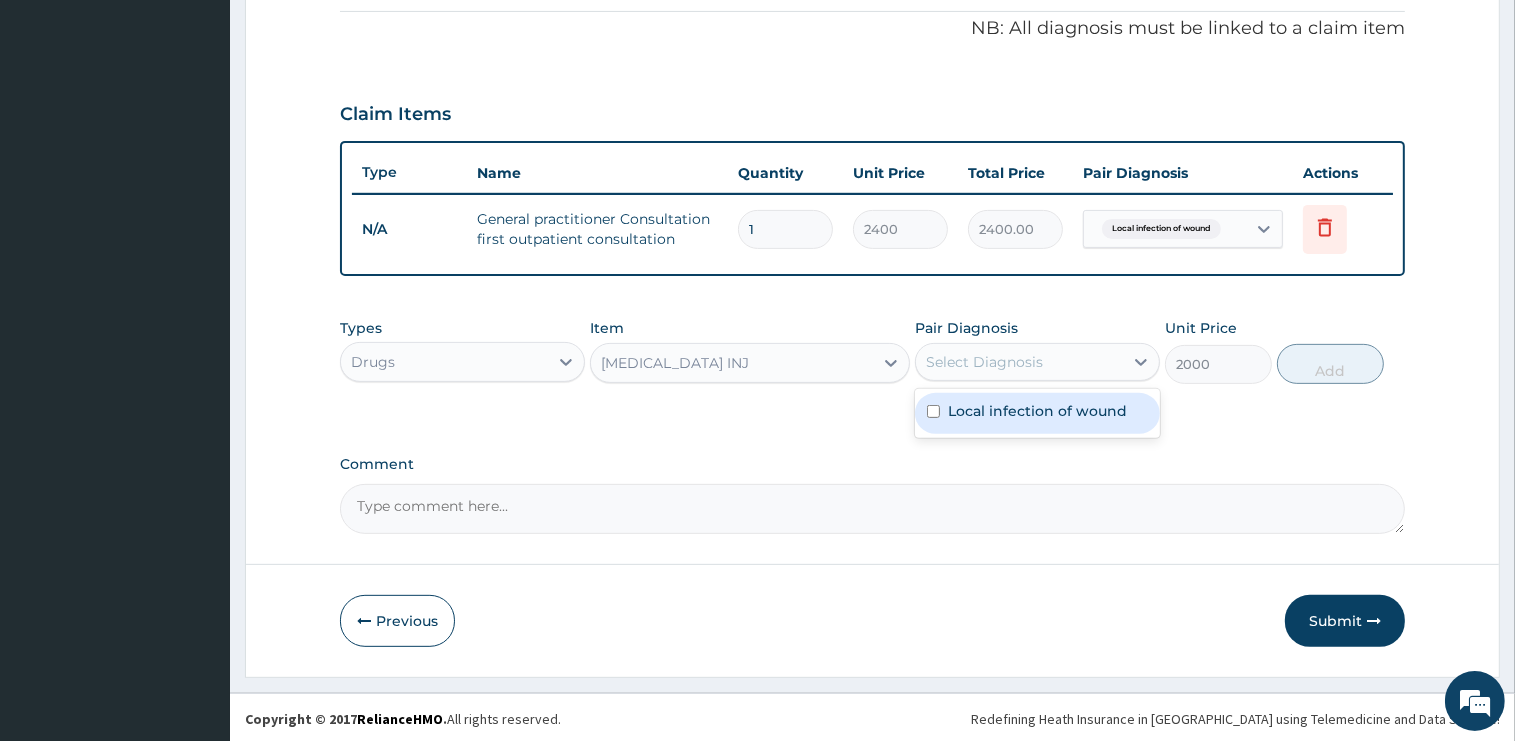 click on "Select Diagnosis" at bounding box center [1019, 362] 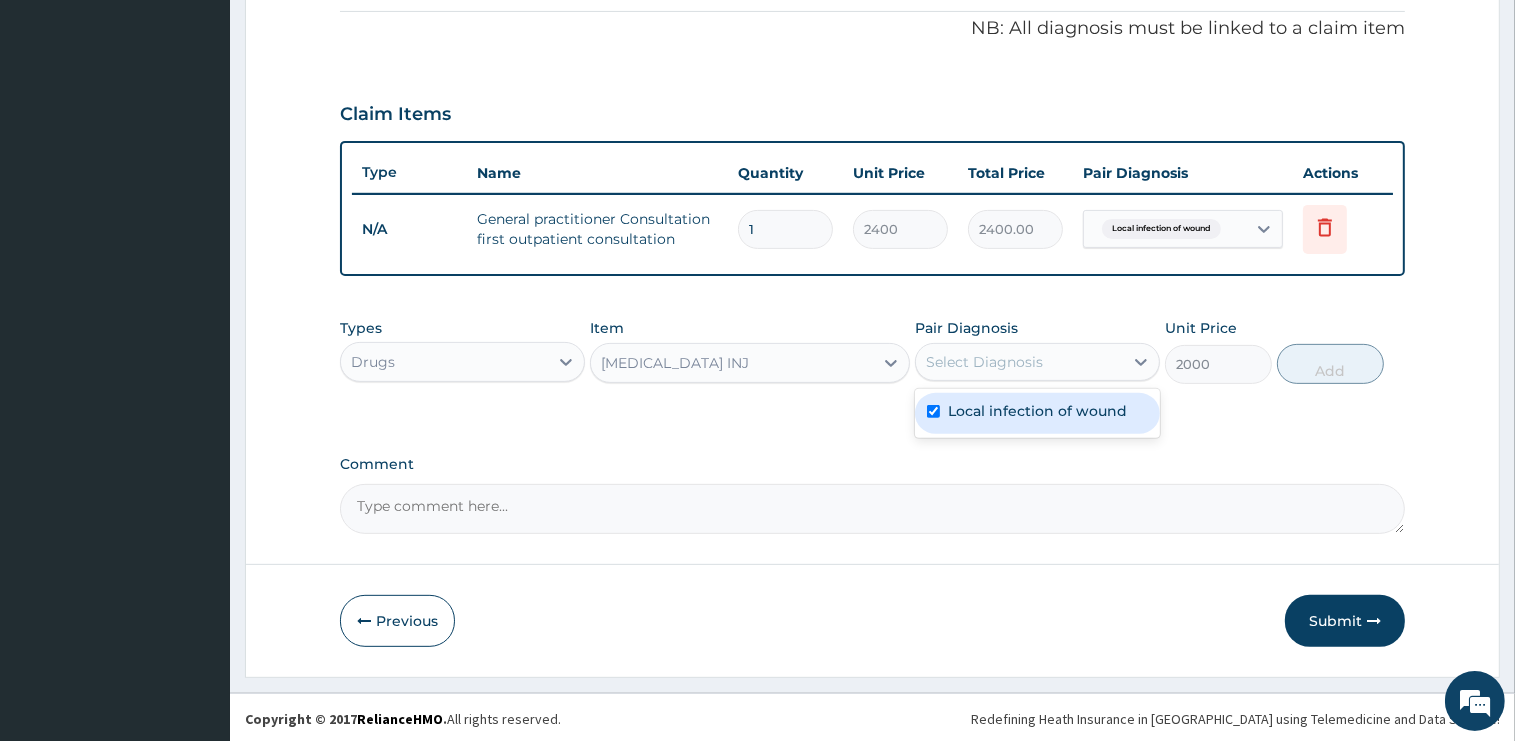 checkbox on "true" 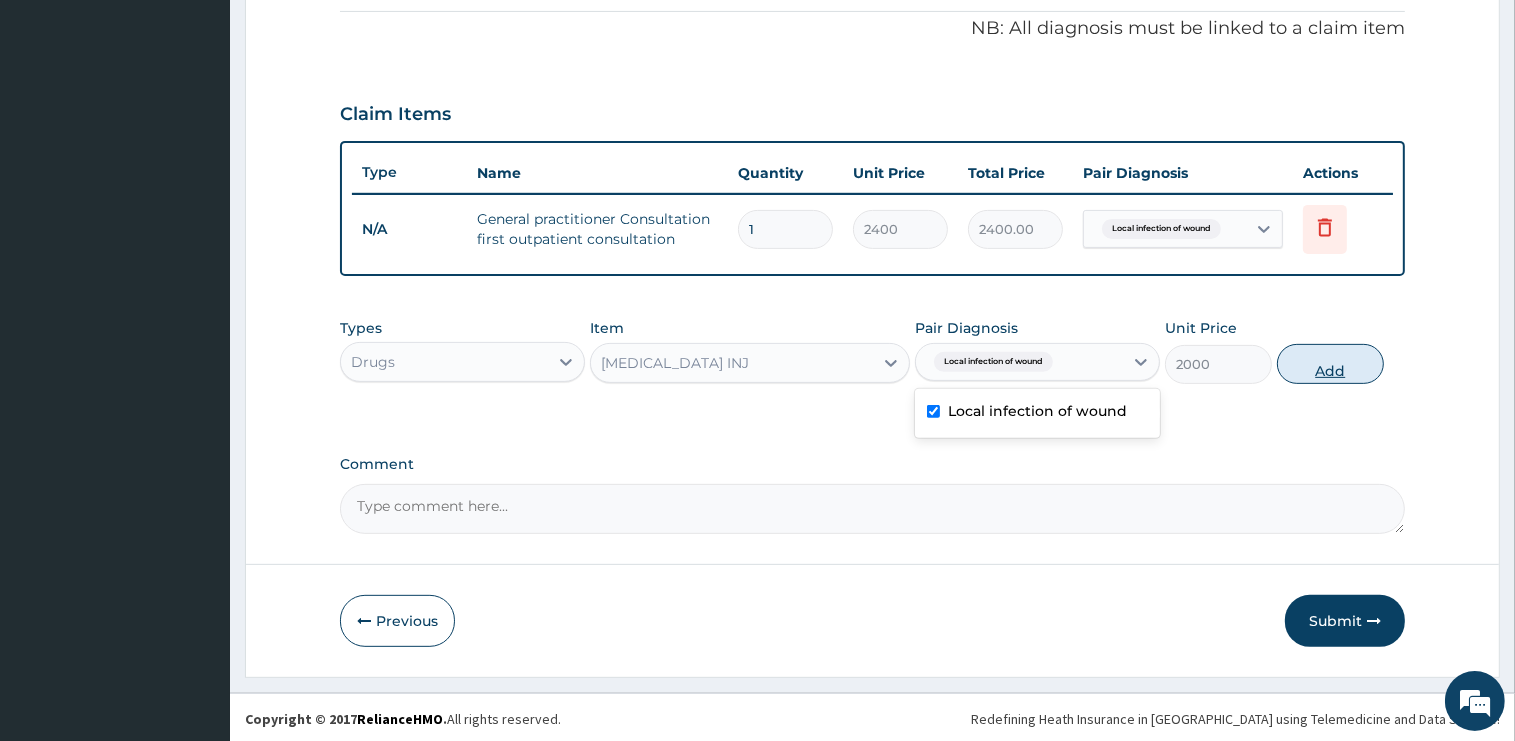 click on "Add" at bounding box center [1330, 364] 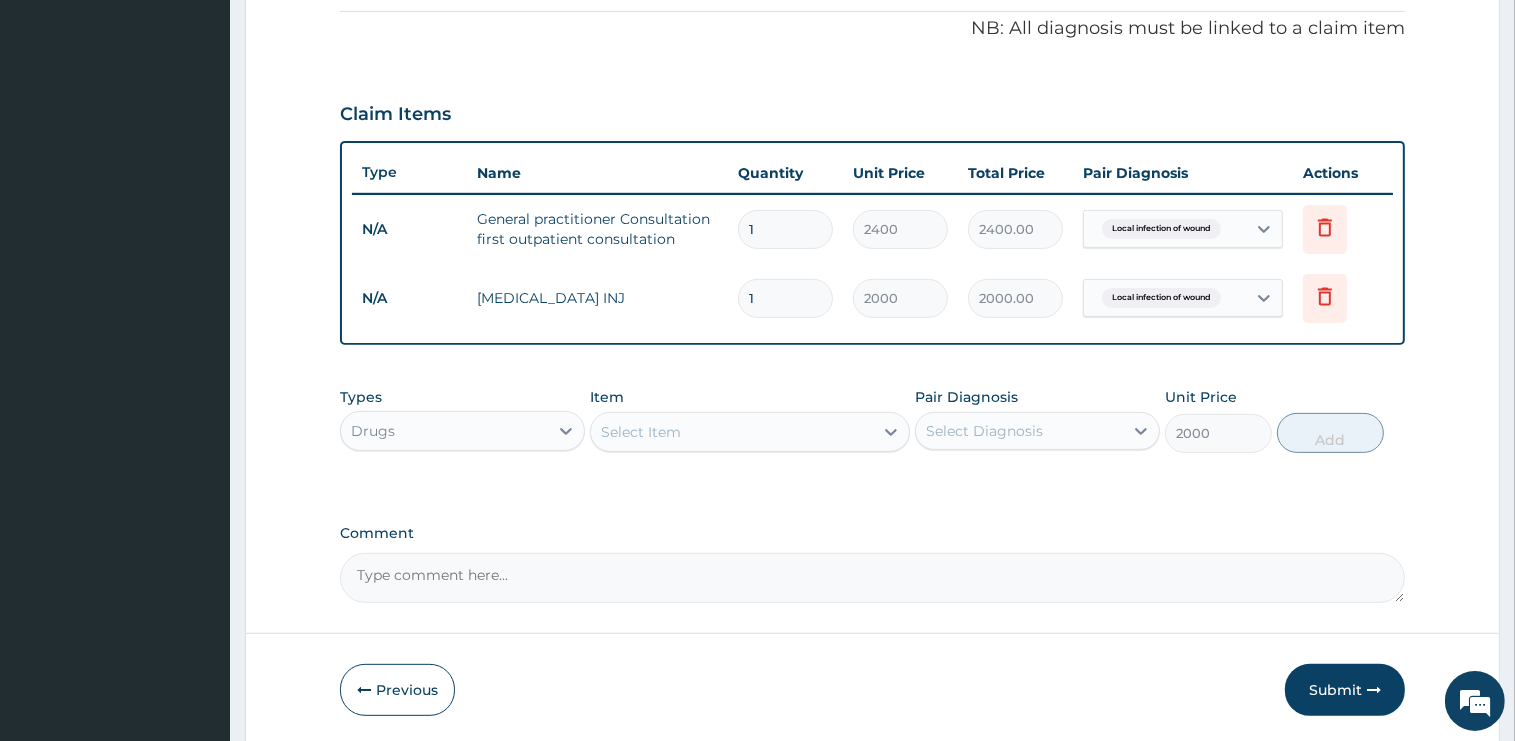 type on "0" 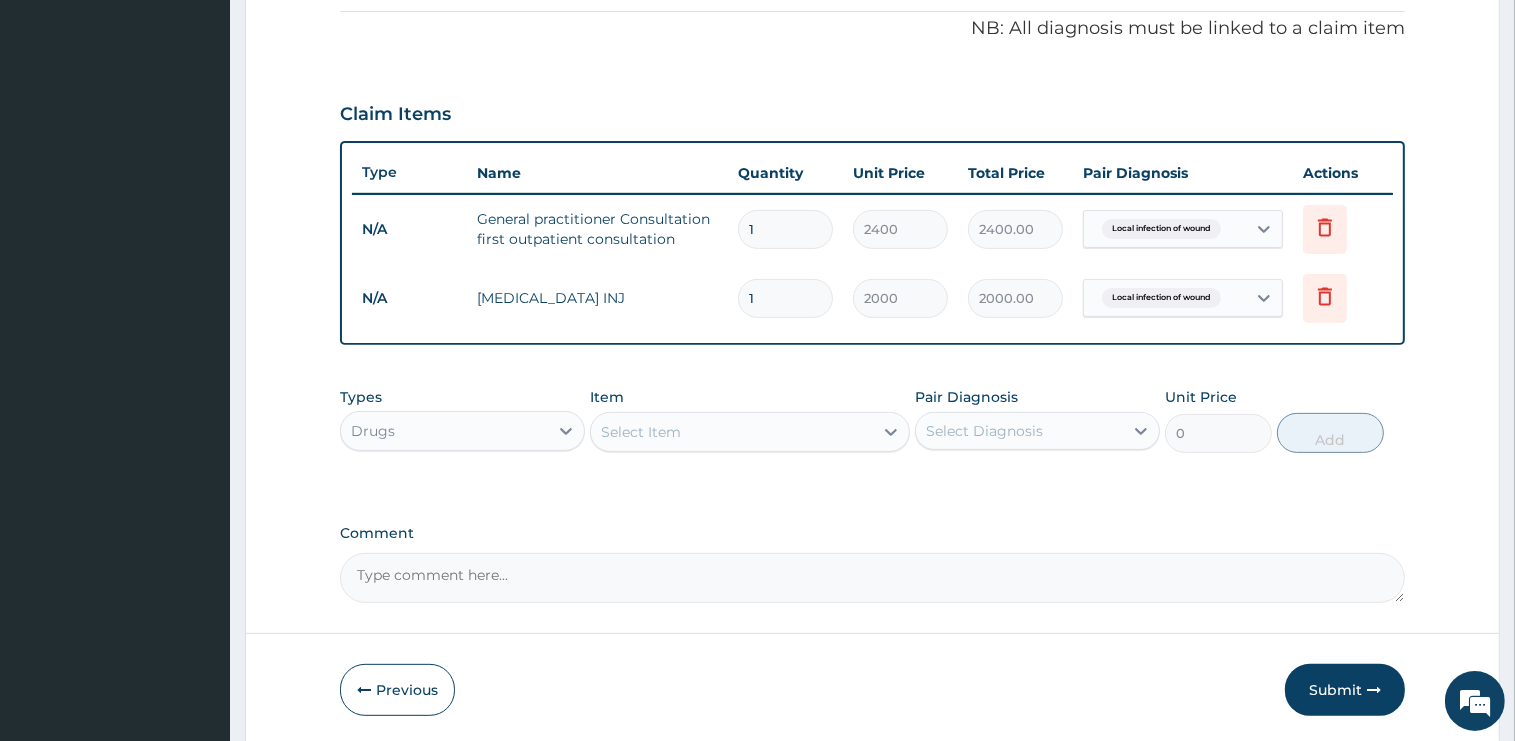 click on "Select Item" at bounding box center [732, 432] 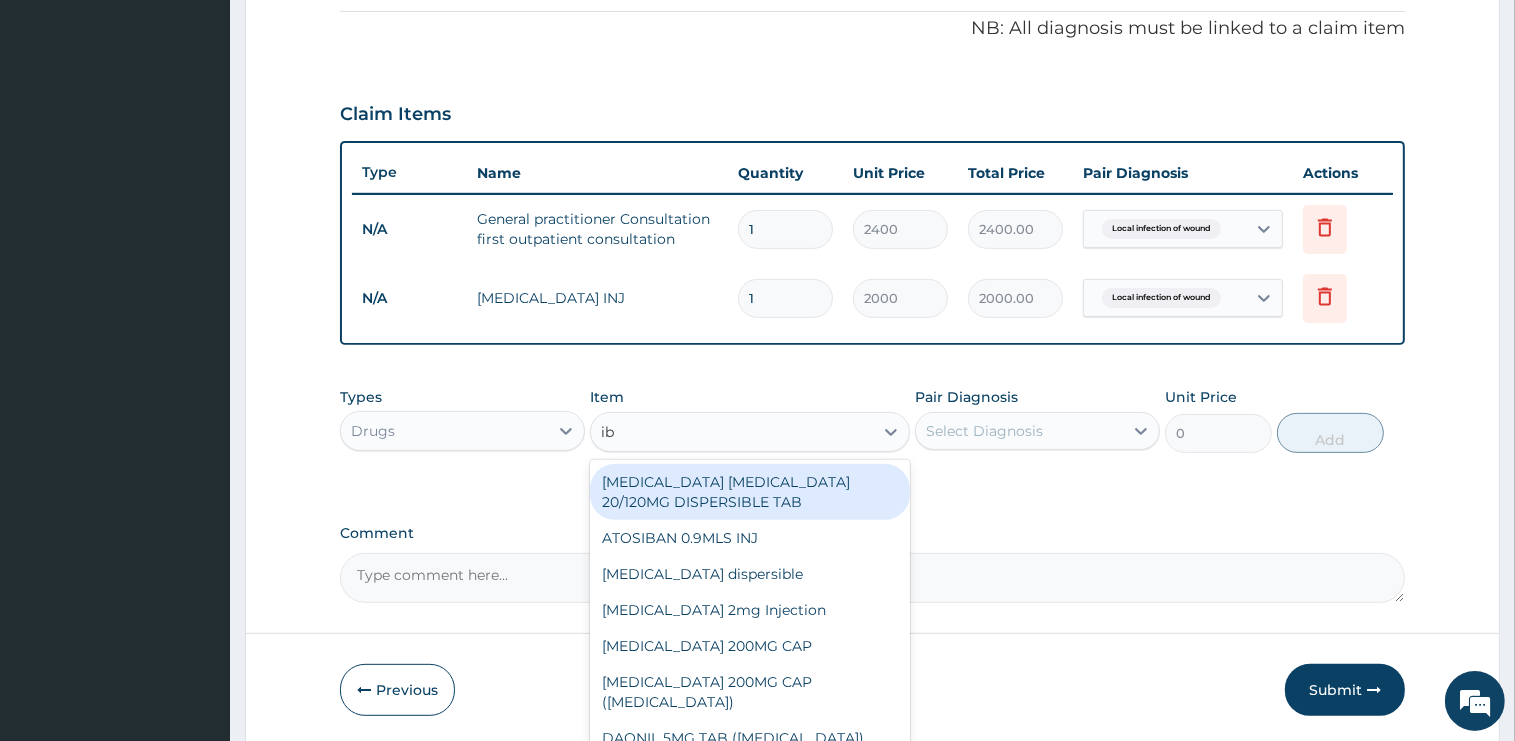 type on "ibu" 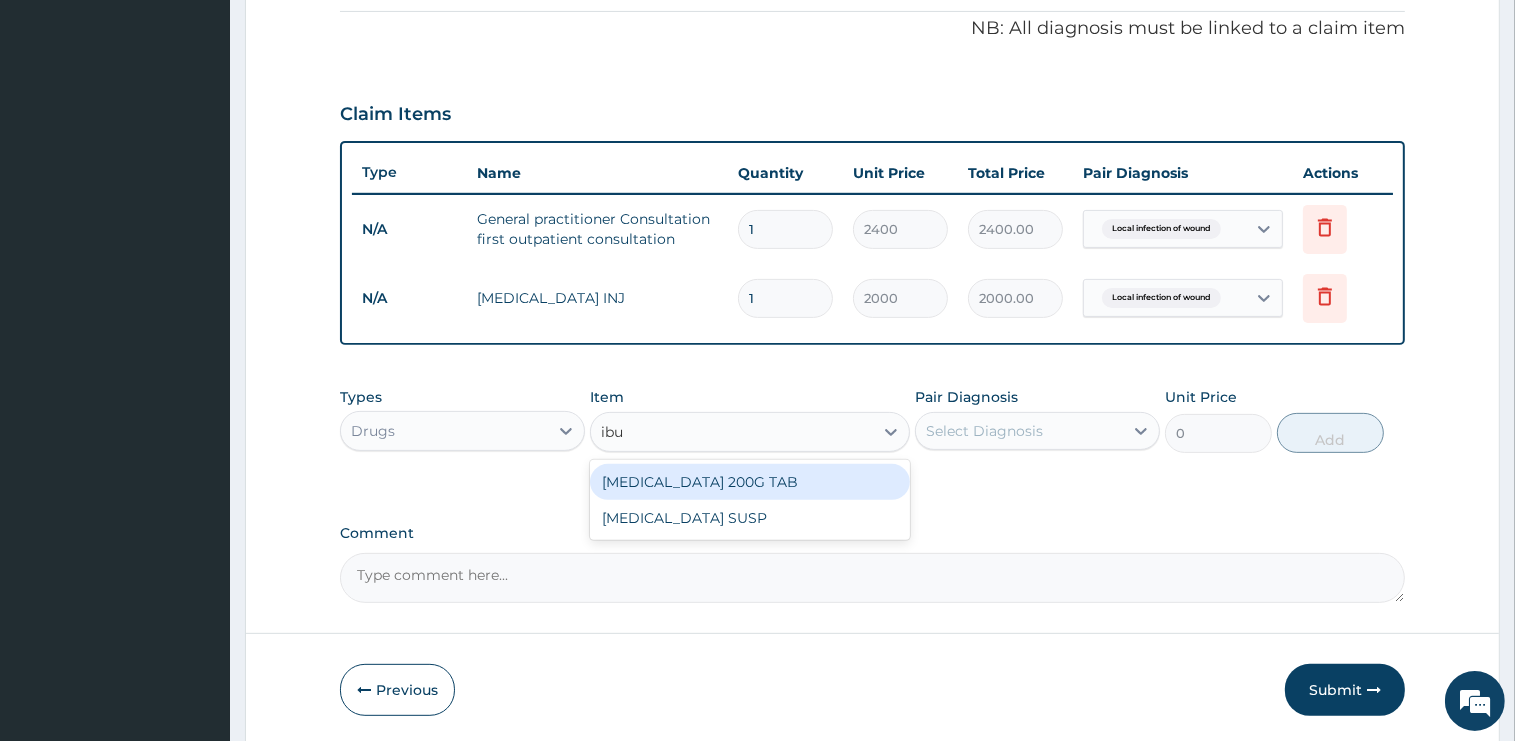 click on "[MEDICAL_DATA] 200G TAB" at bounding box center [750, 482] 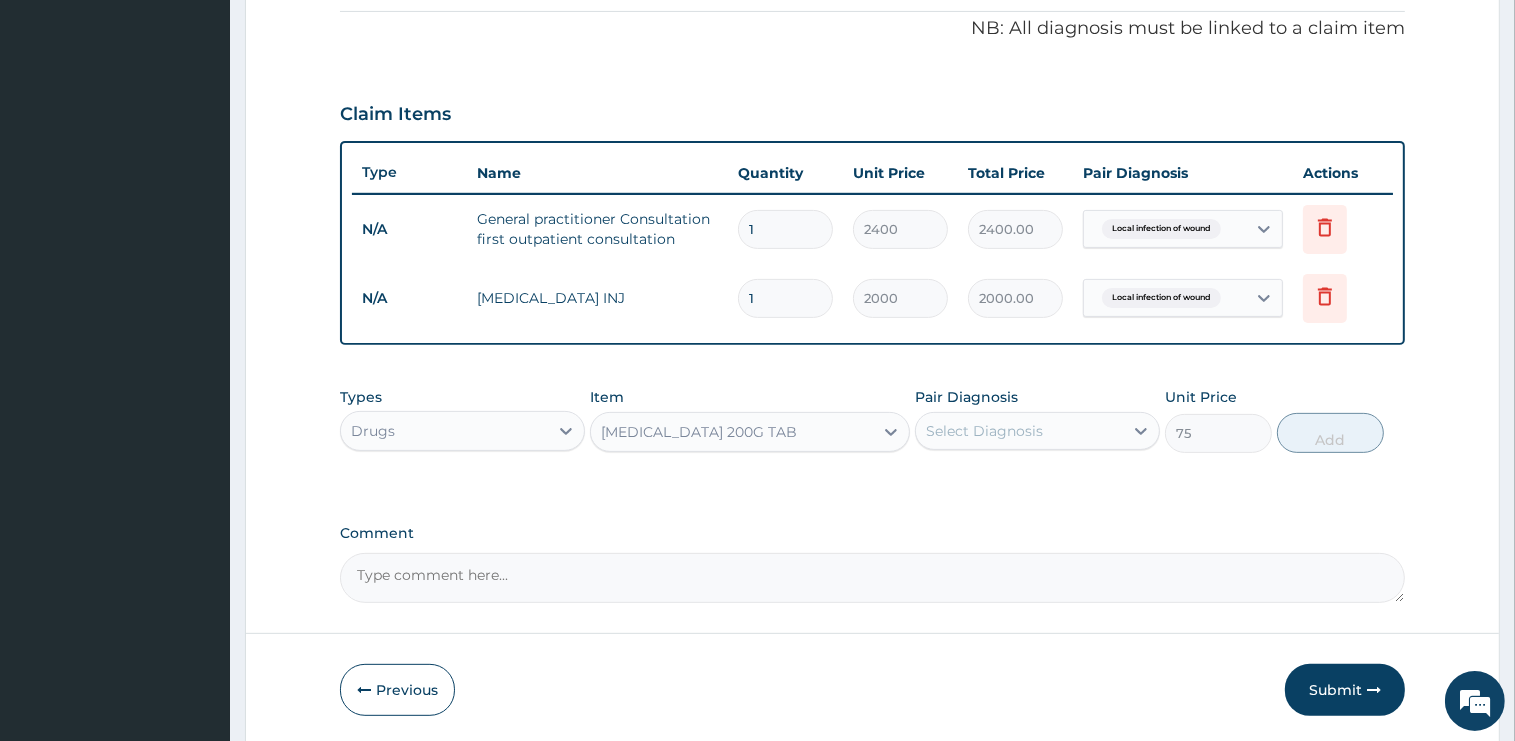 click on "Select Diagnosis" at bounding box center [1019, 431] 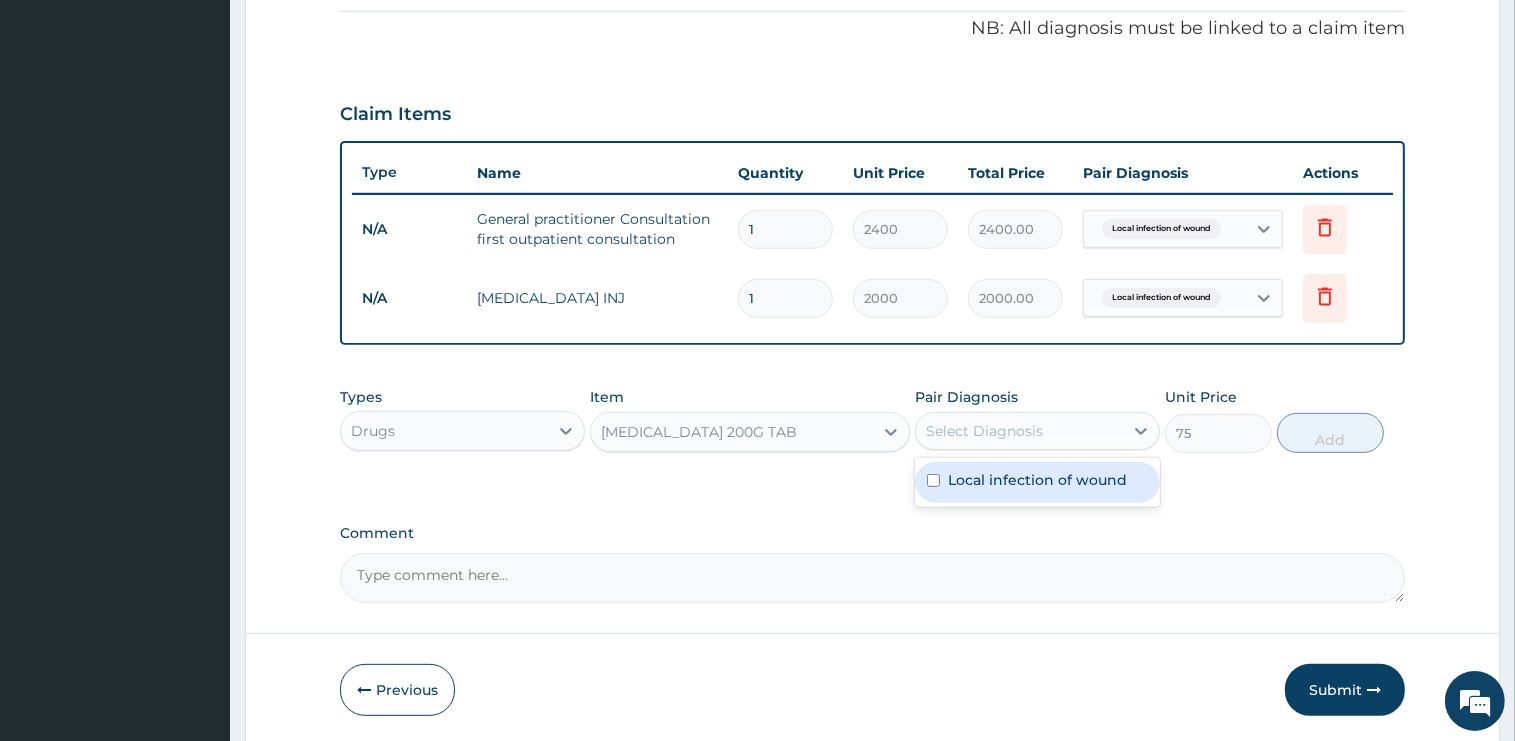 click on "Local infection of wound" at bounding box center [1037, 482] 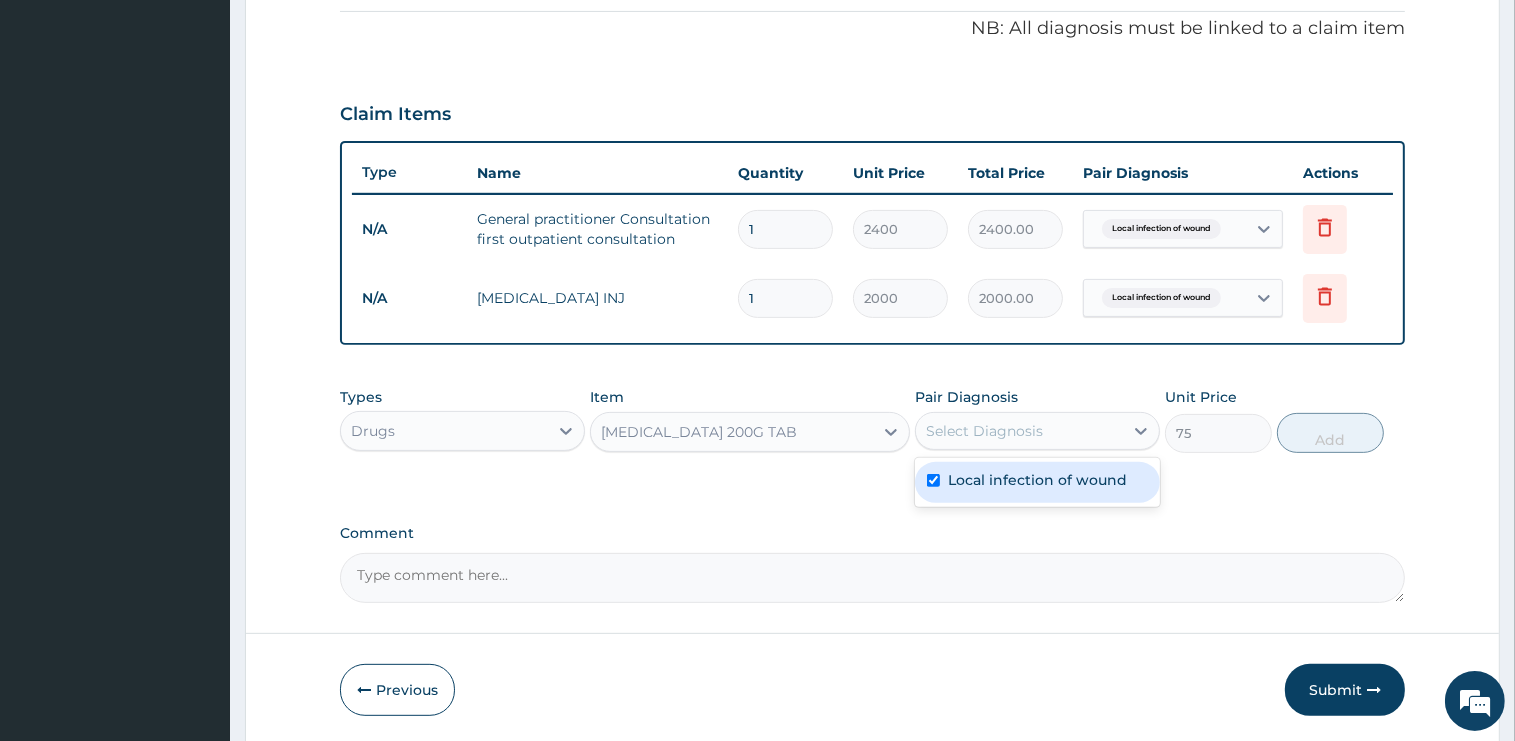 checkbox on "true" 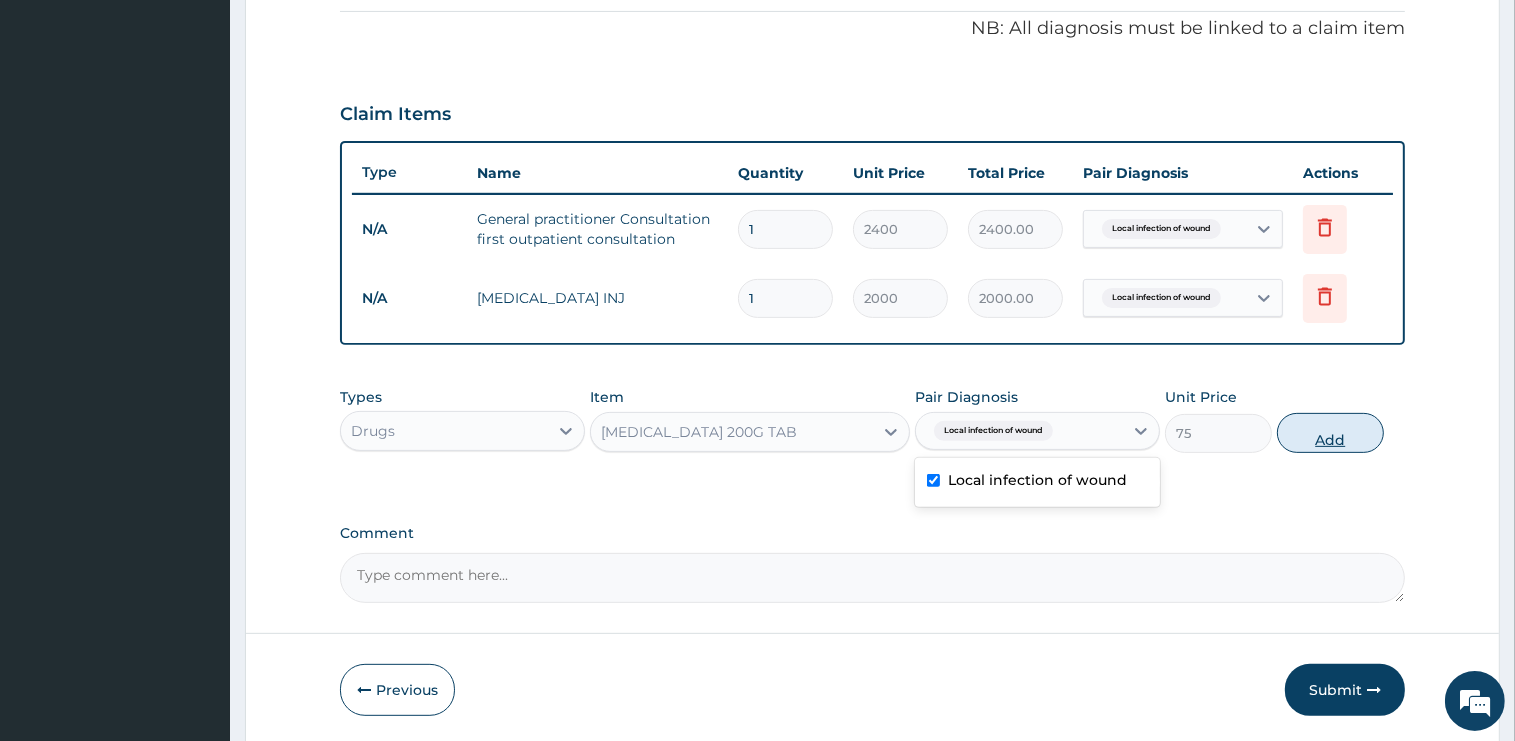 click on "Add" at bounding box center (1330, 433) 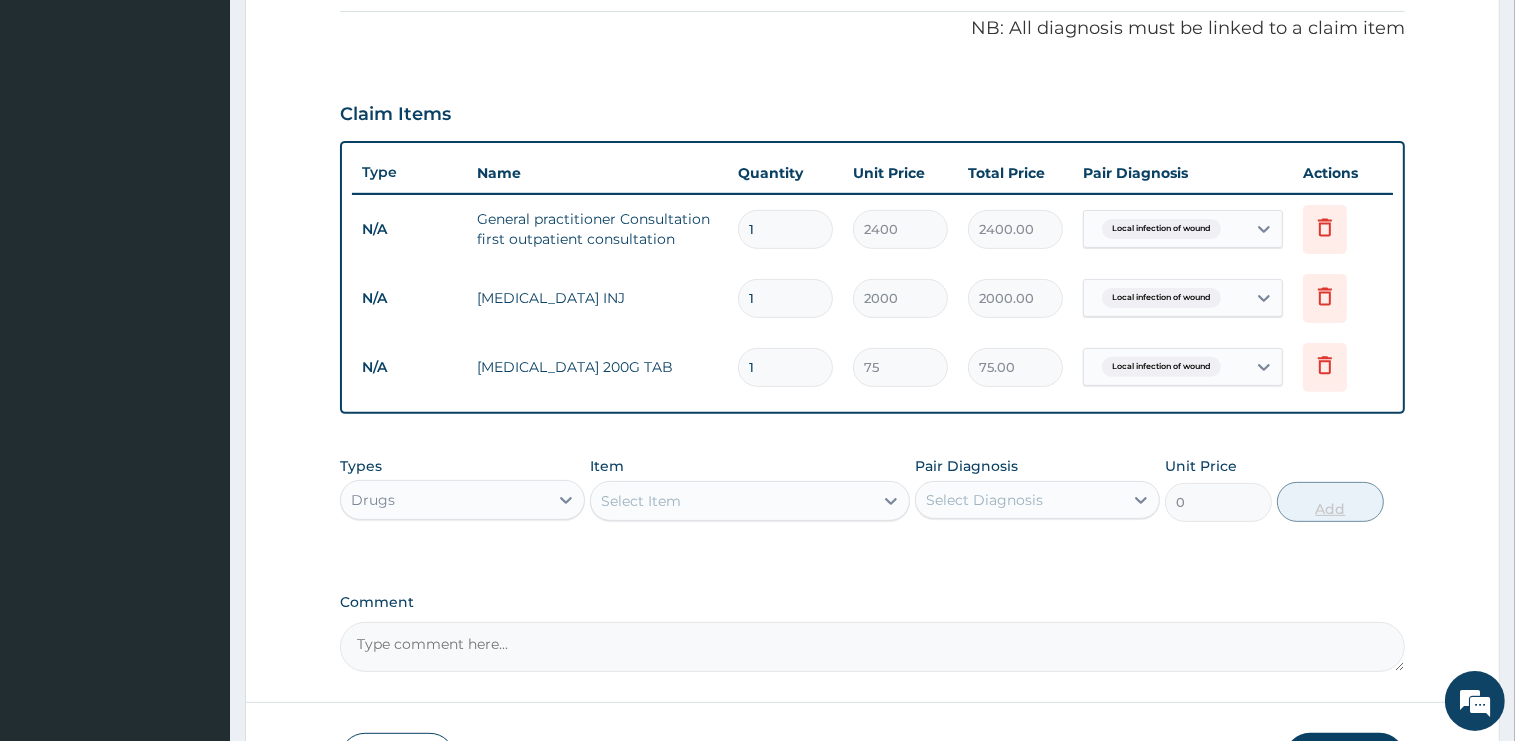 type on "10" 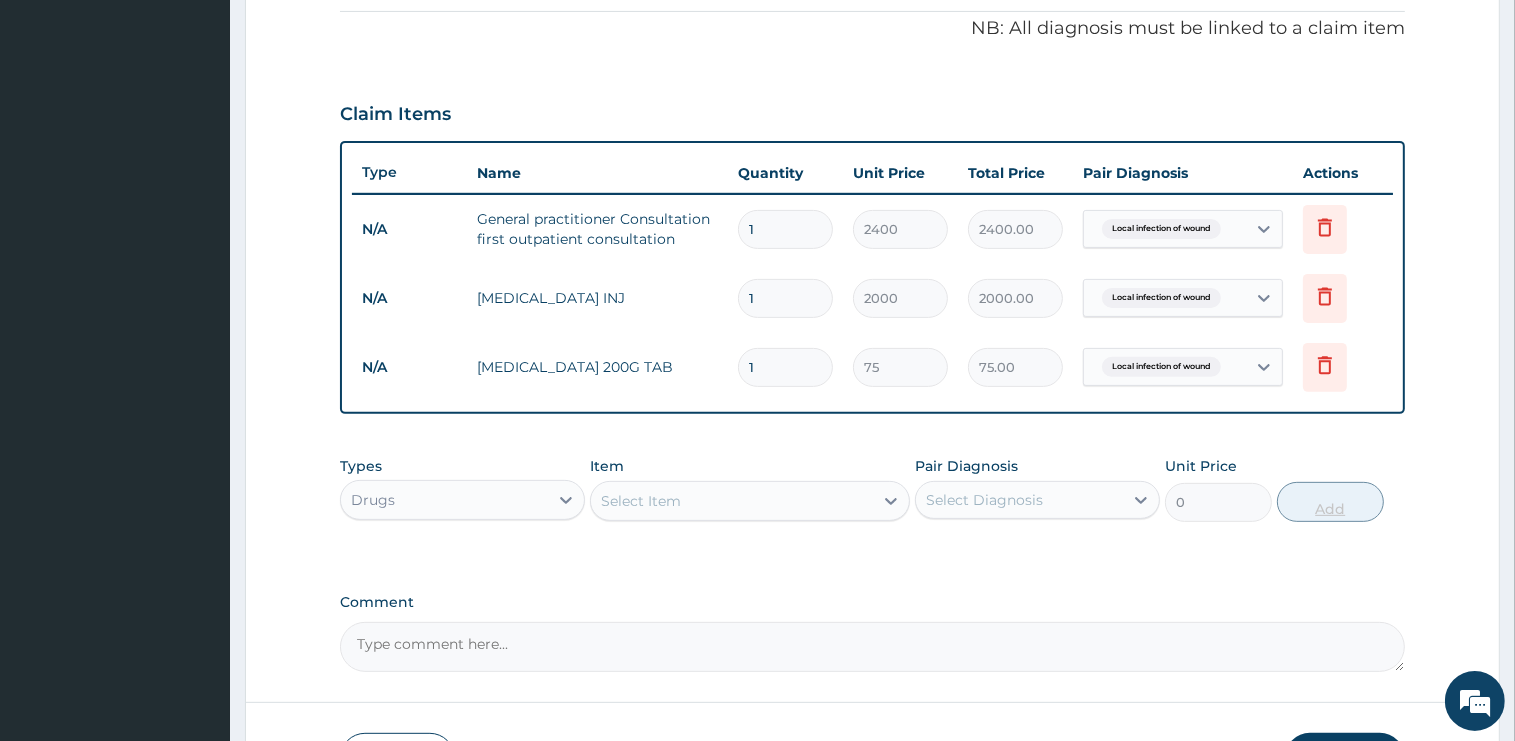 type on "750.00" 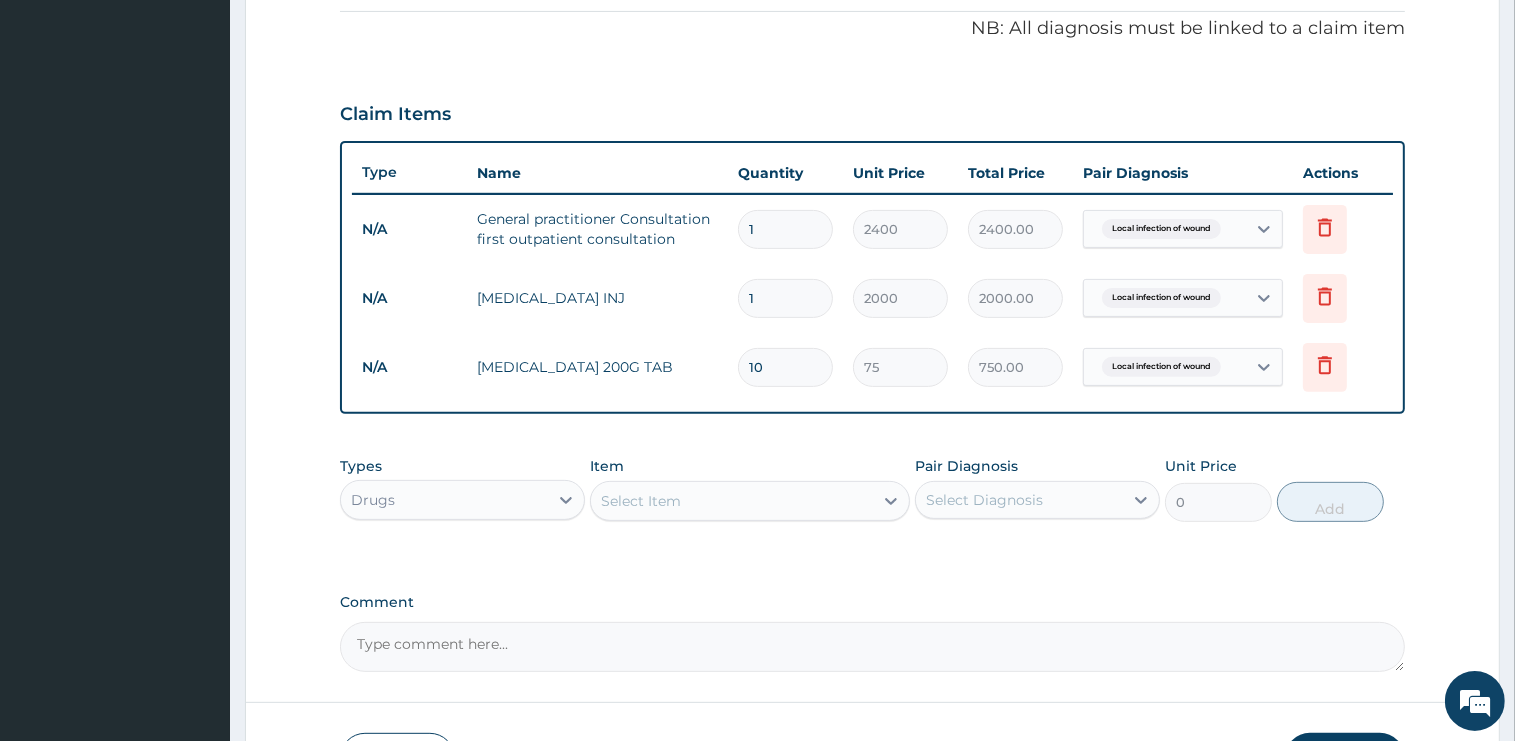 type on "10" 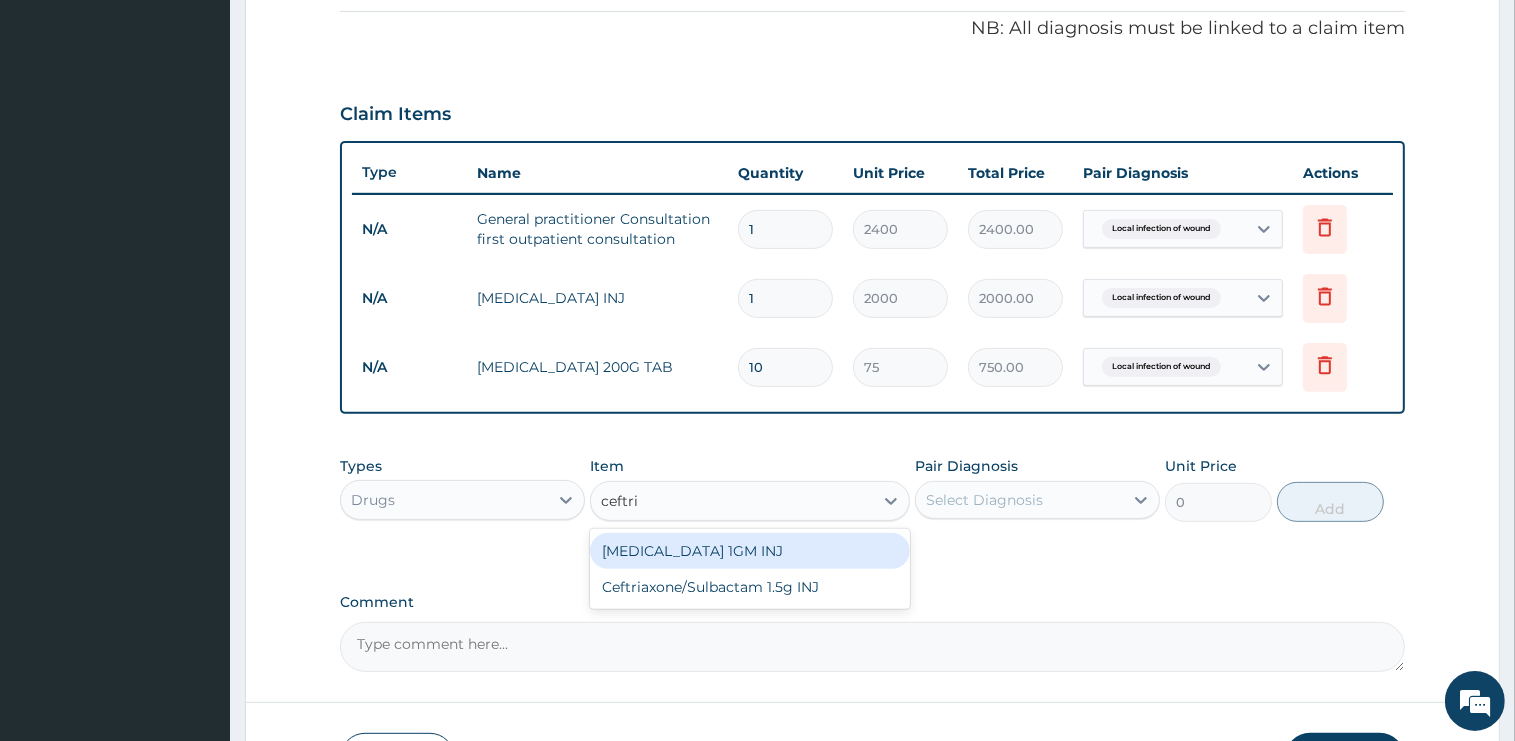 type on "ceftria" 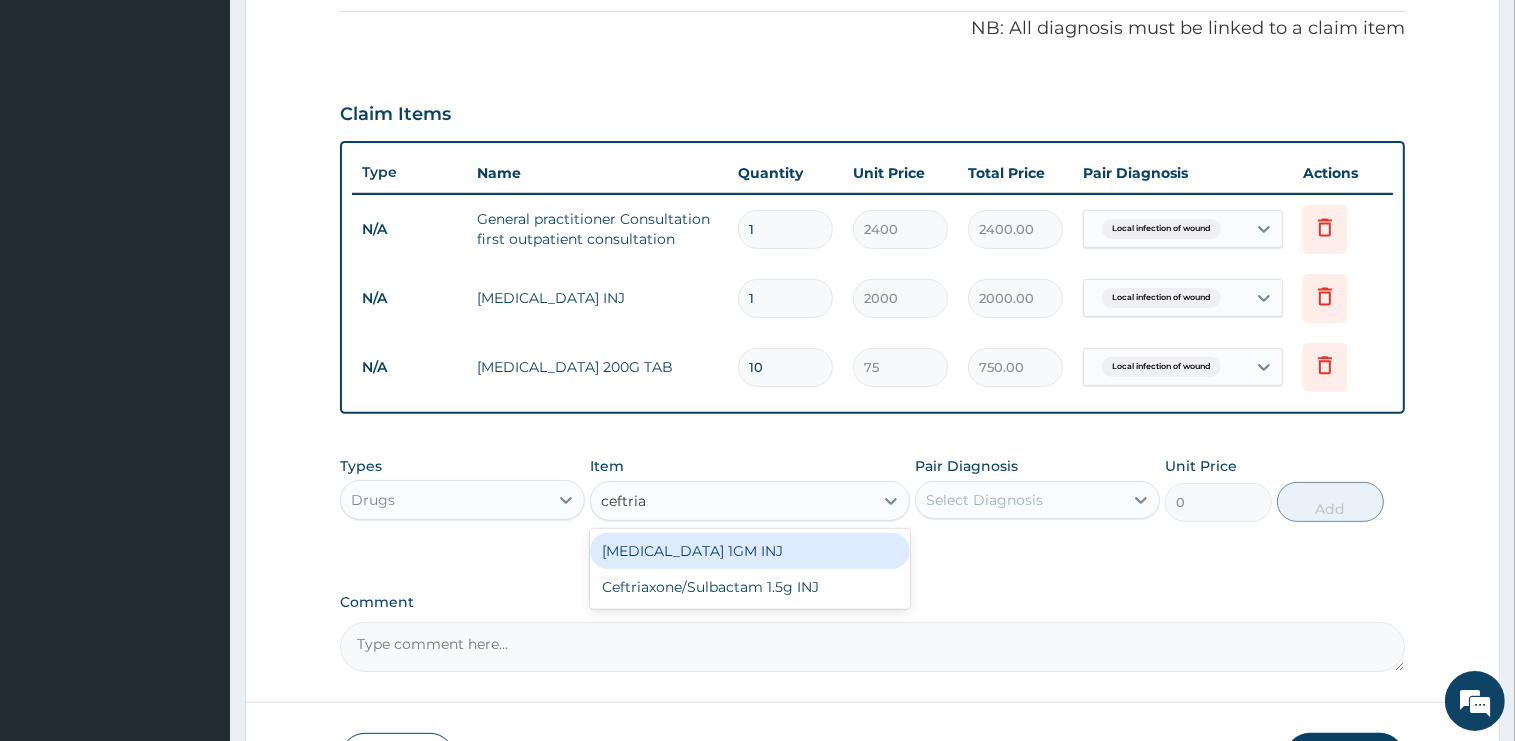 click on "[MEDICAL_DATA] 1GM INJ" at bounding box center (750, 551) 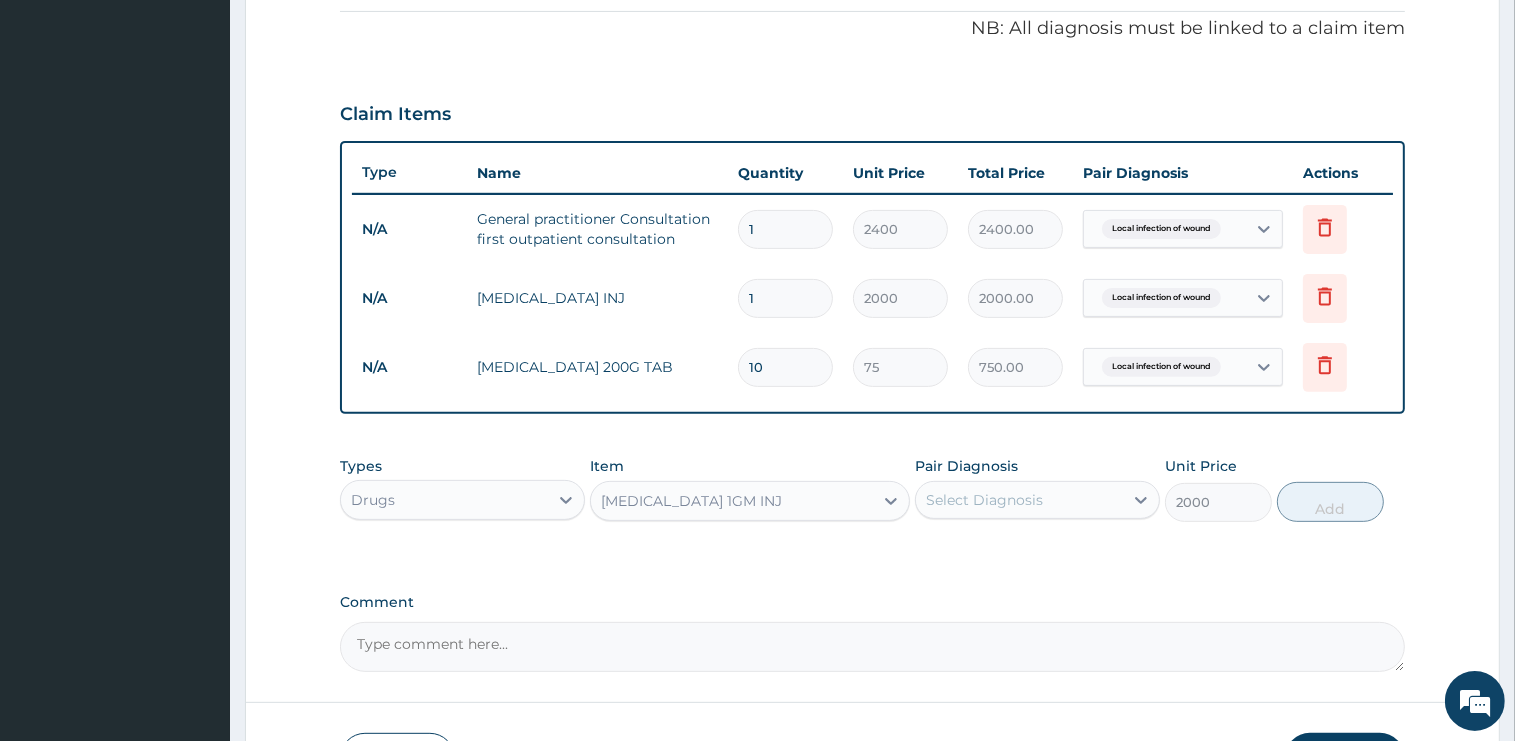 click on "Select Diagnosis" at bounding box center [984, 500] 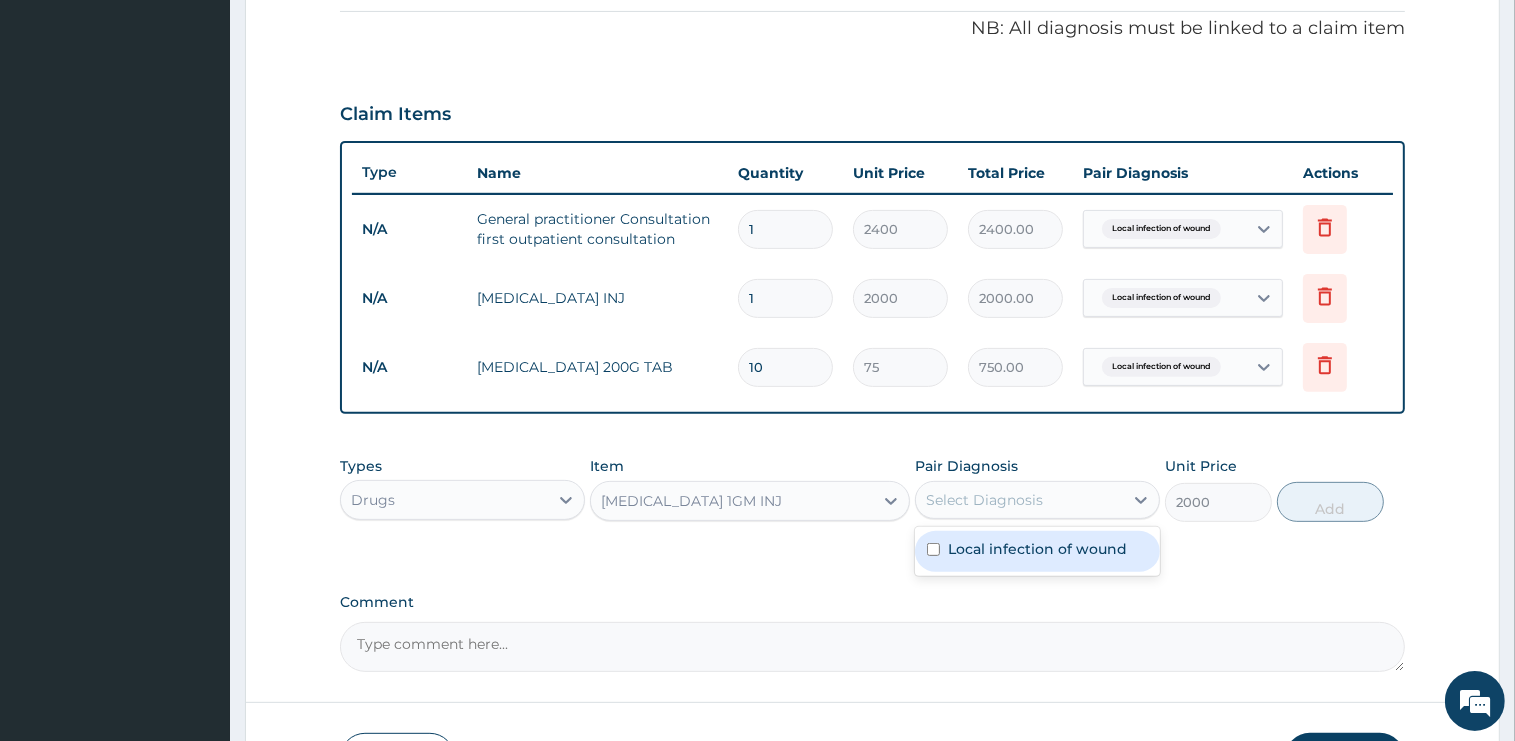 click on "Local infection of wound" at bounding box center (1037, 551) 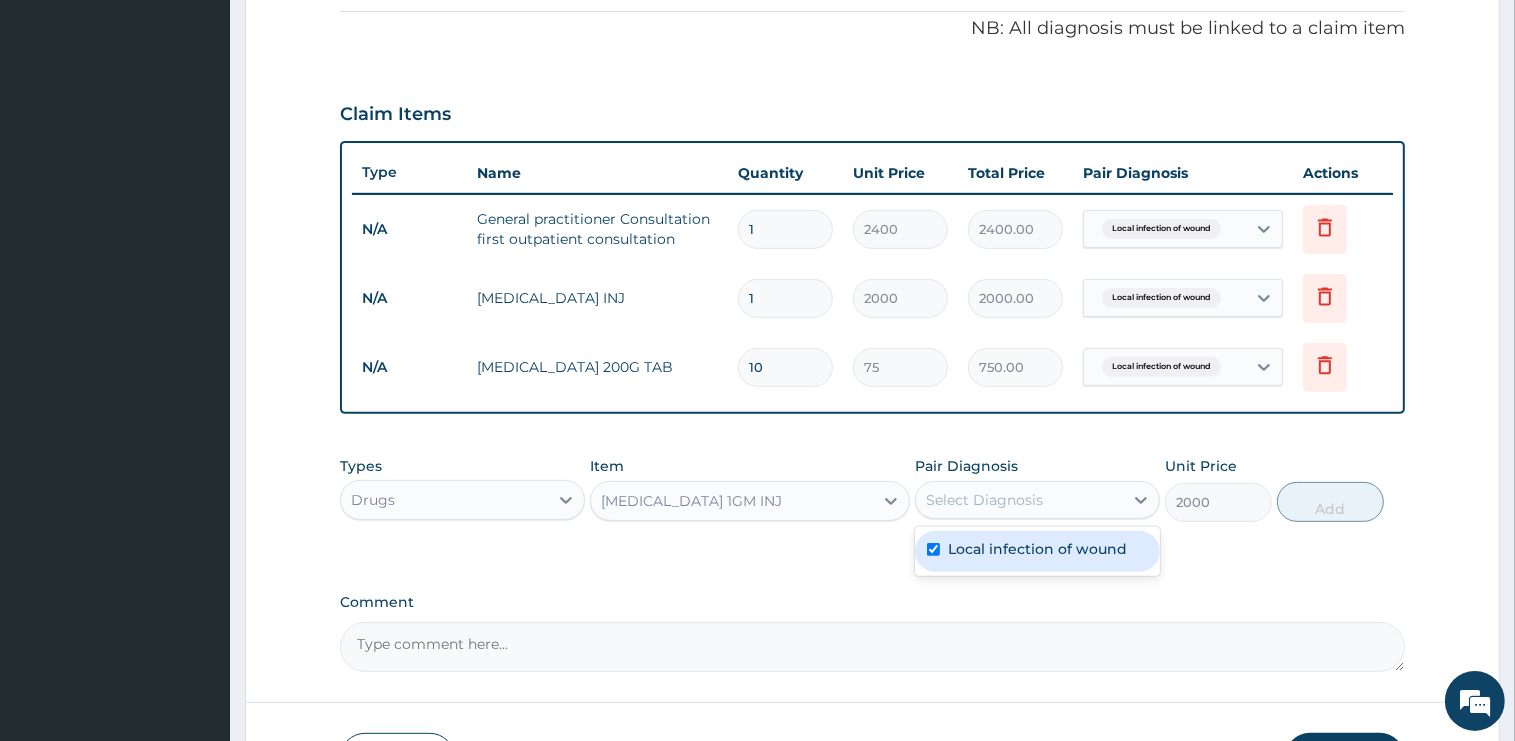 checkbox on "true" 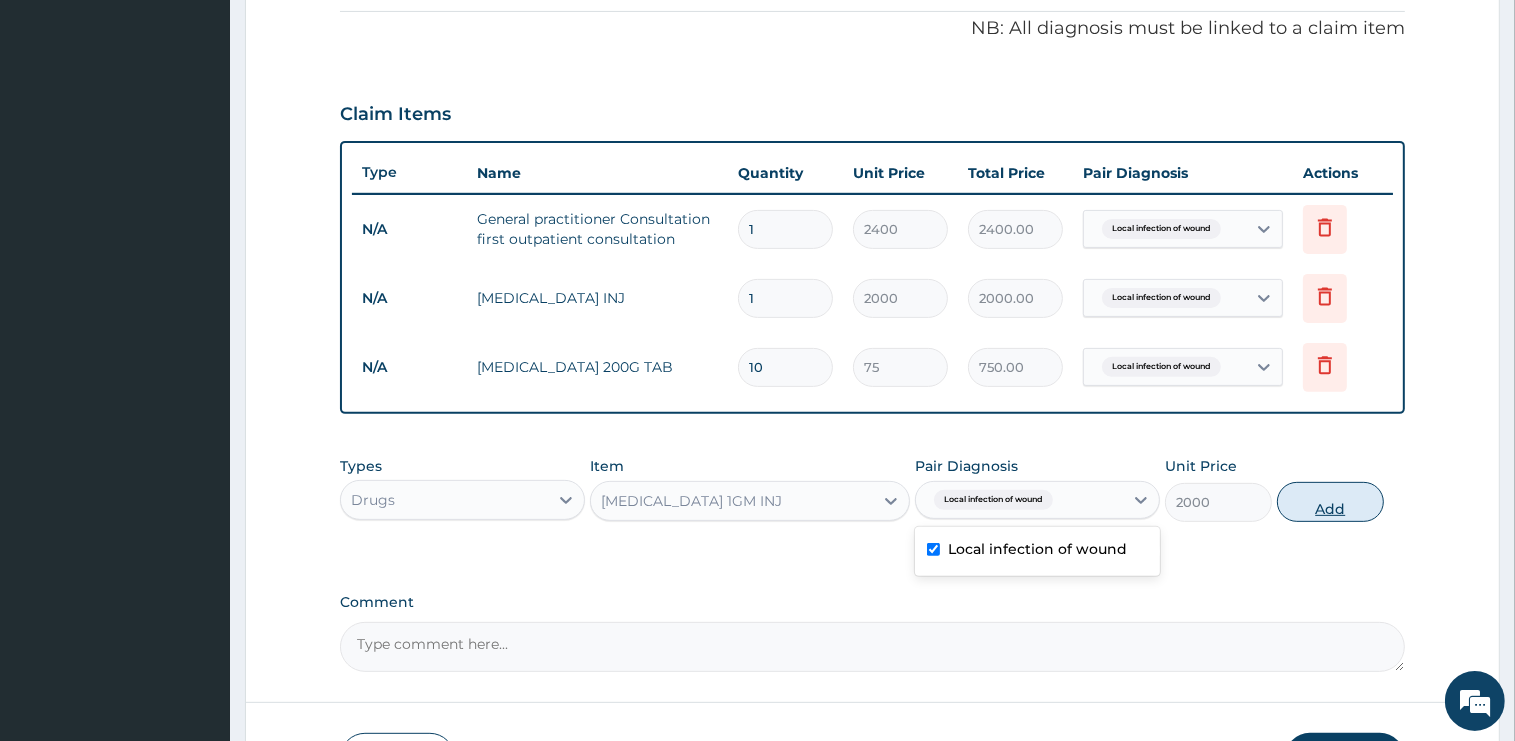 click on "Add" at bounding box center [1330, 502] 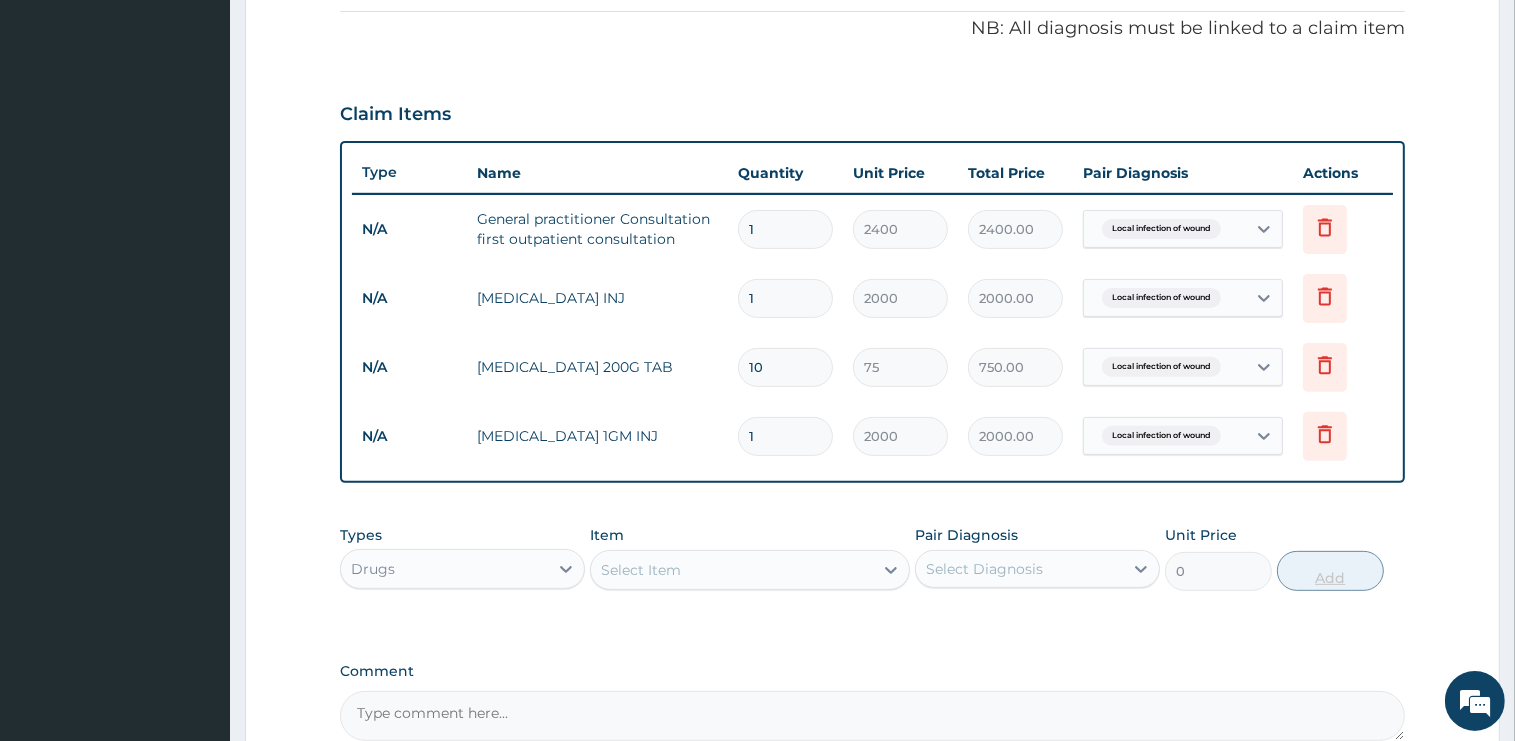 type on "14" 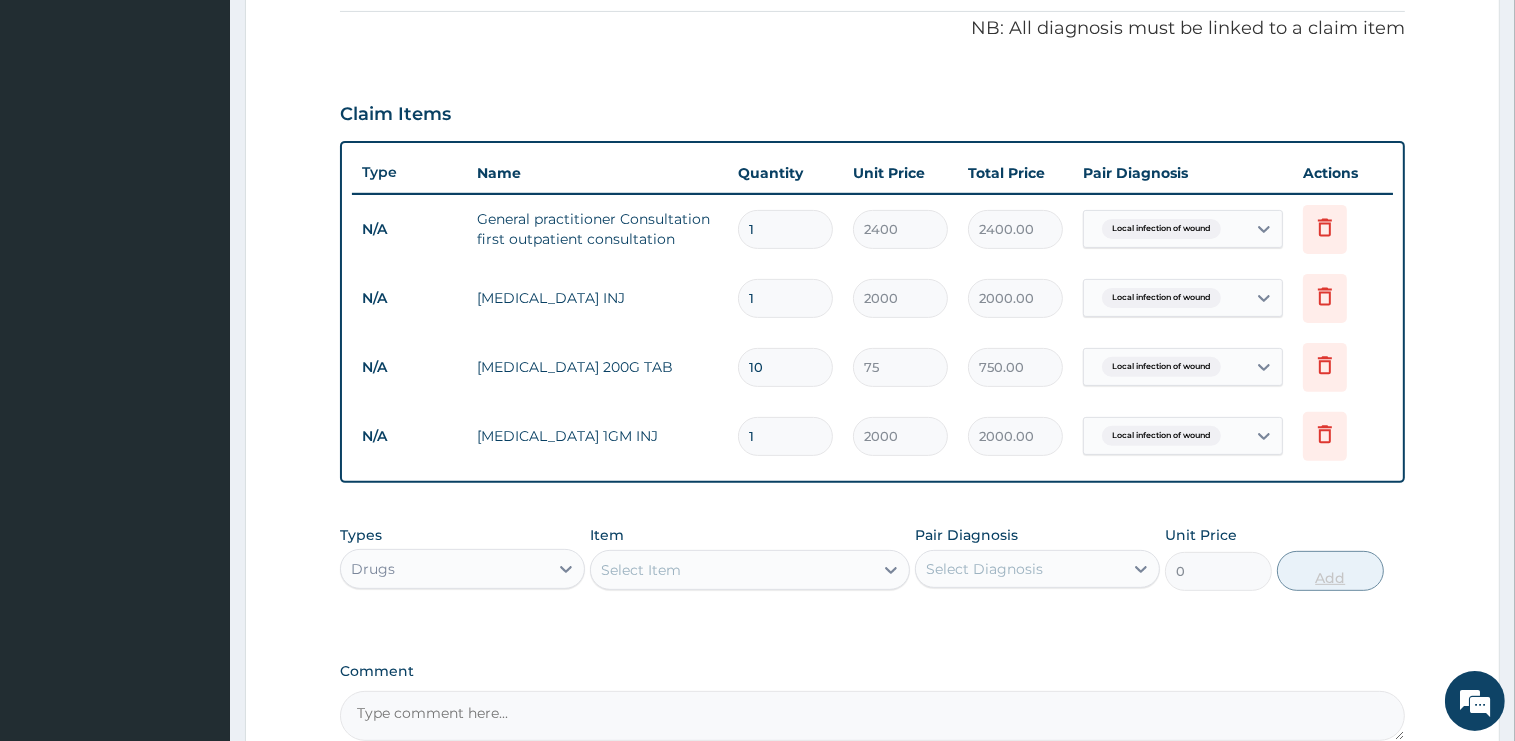 type on "28000.00" 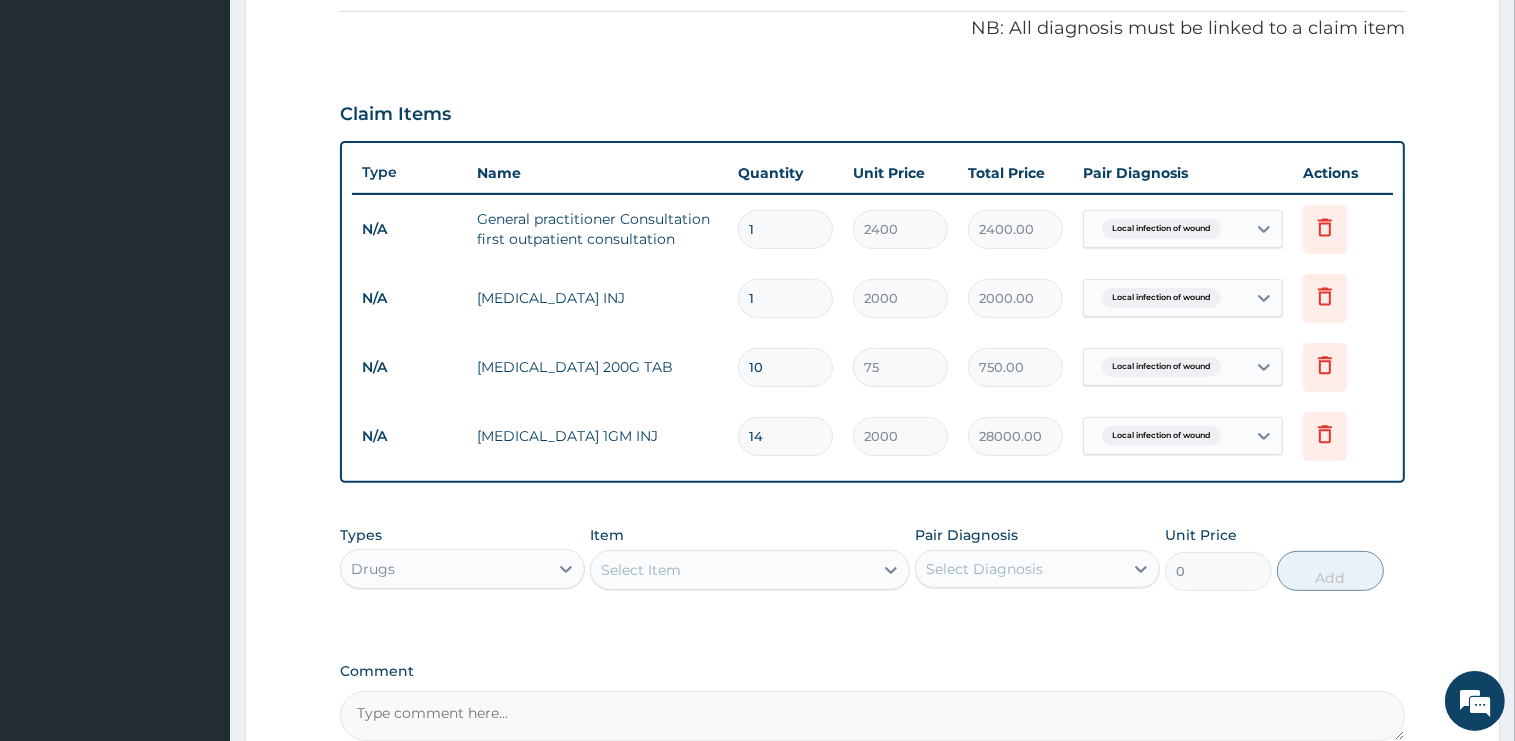type on "1" 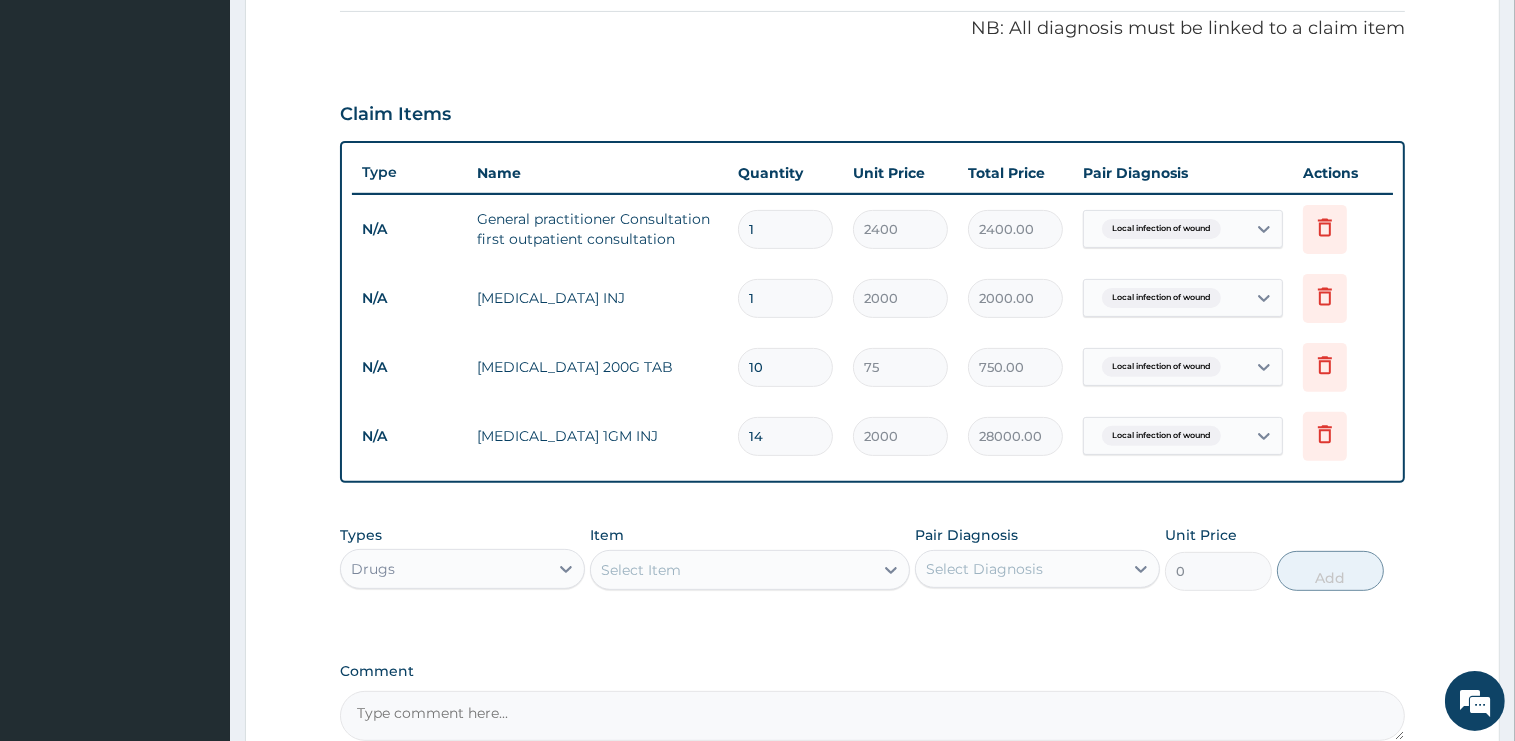 type on "2000.00" 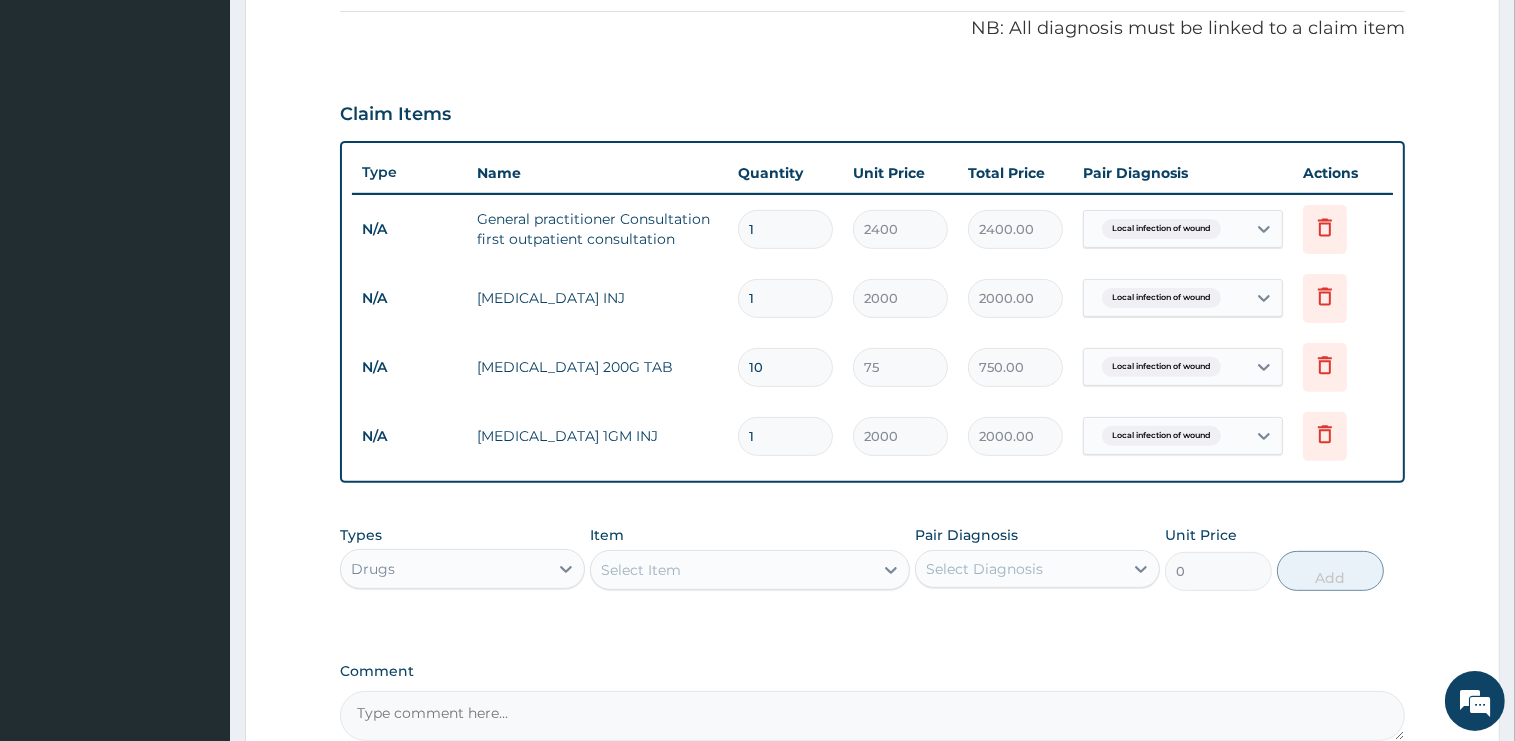type 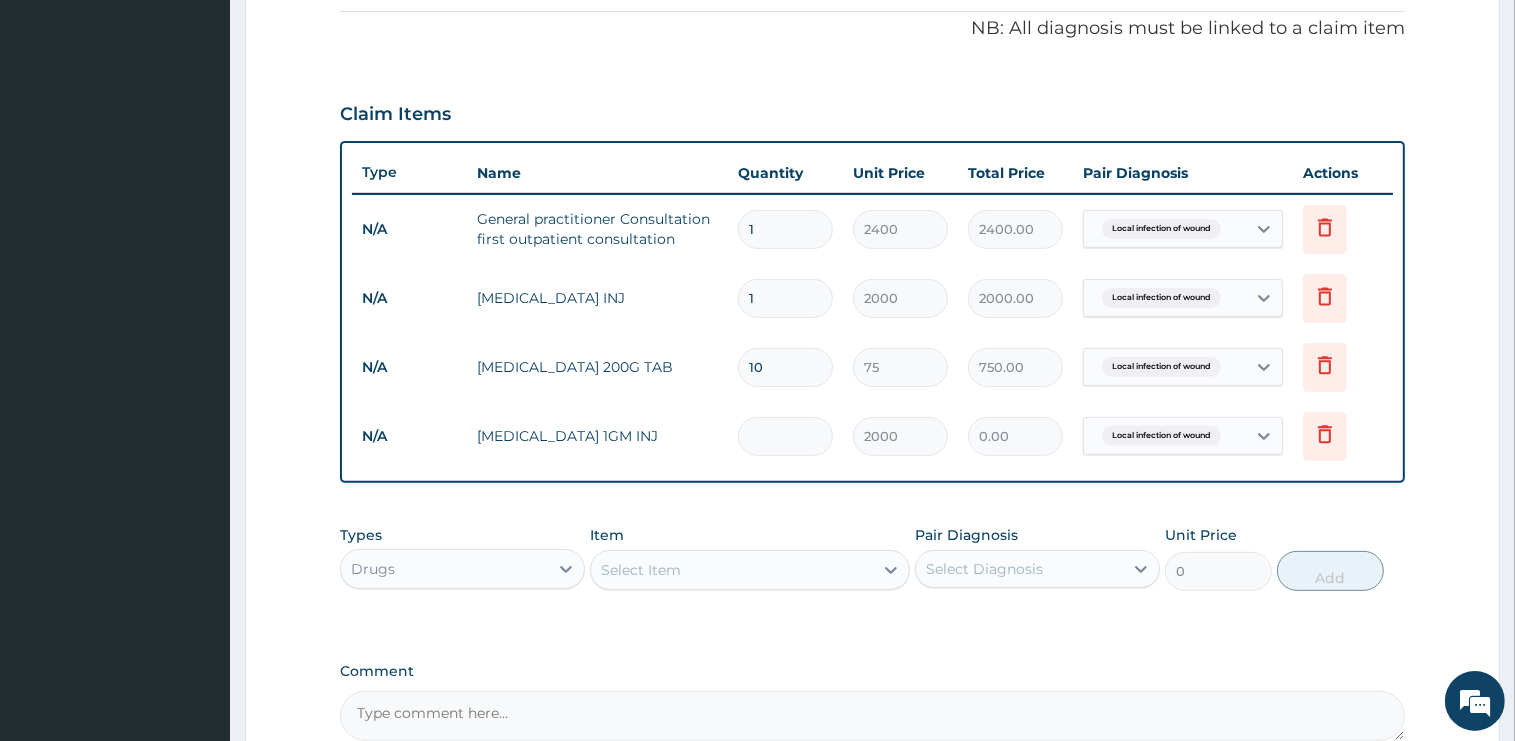 type on "4" 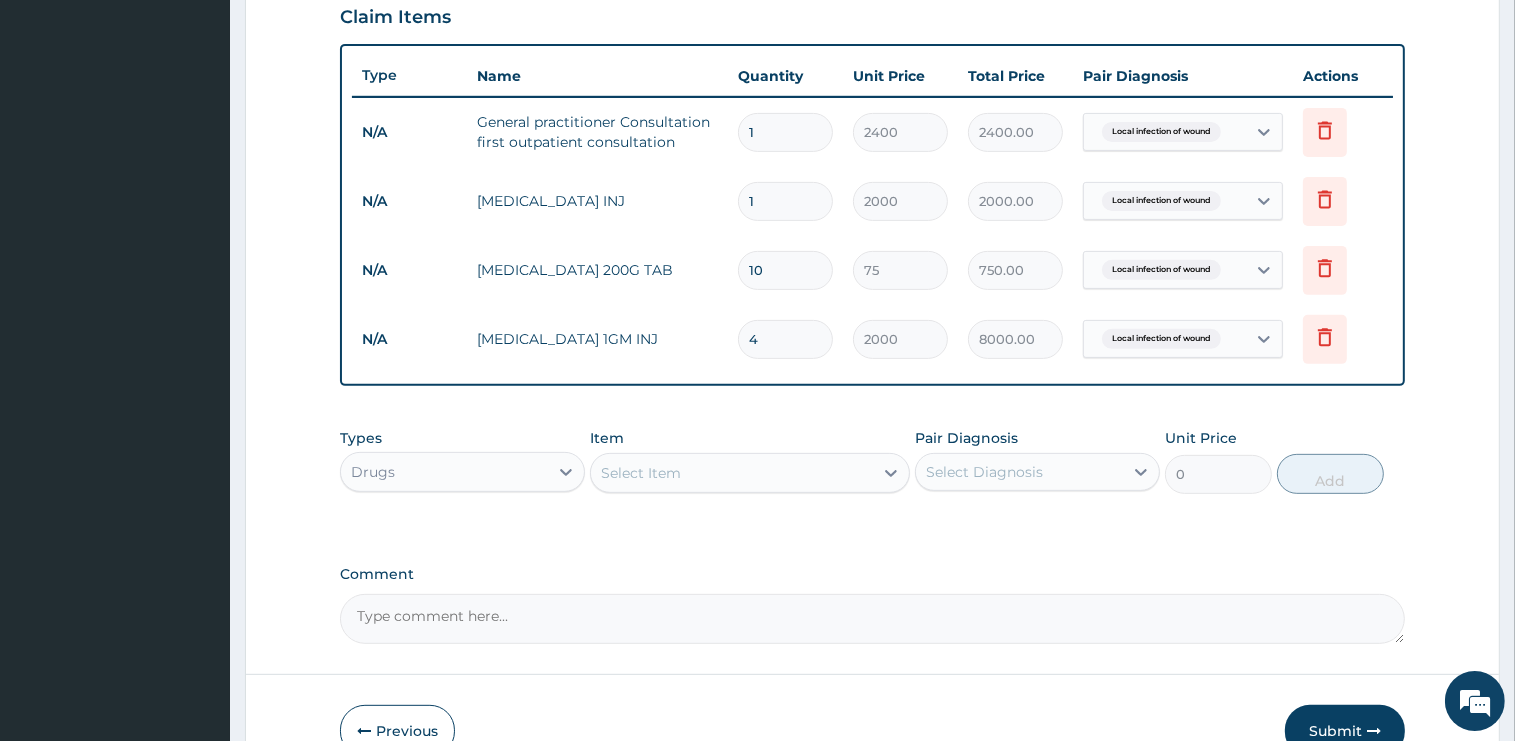 scroll, scrollTop: 809, scrollLeft: 0, axis: vertical 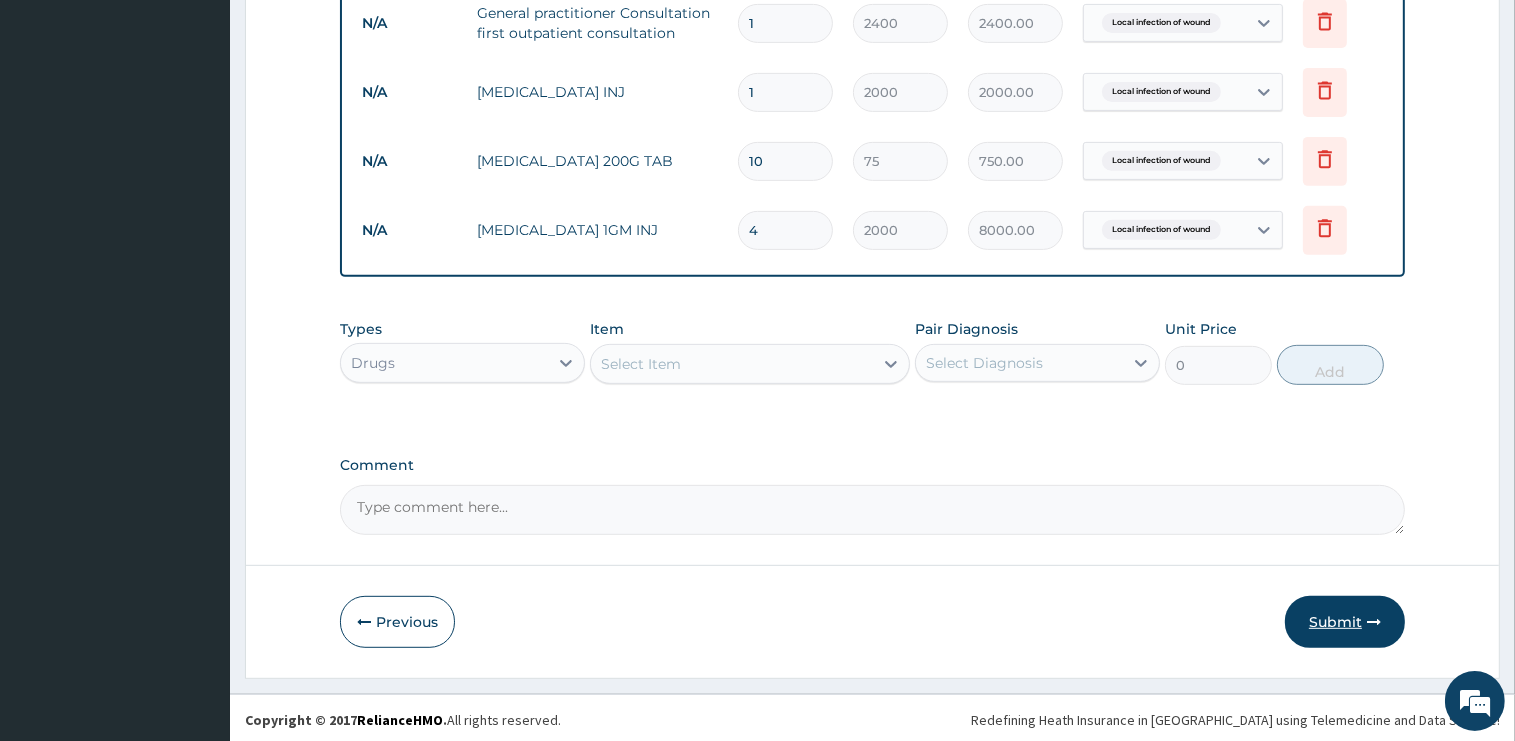 type on "4" 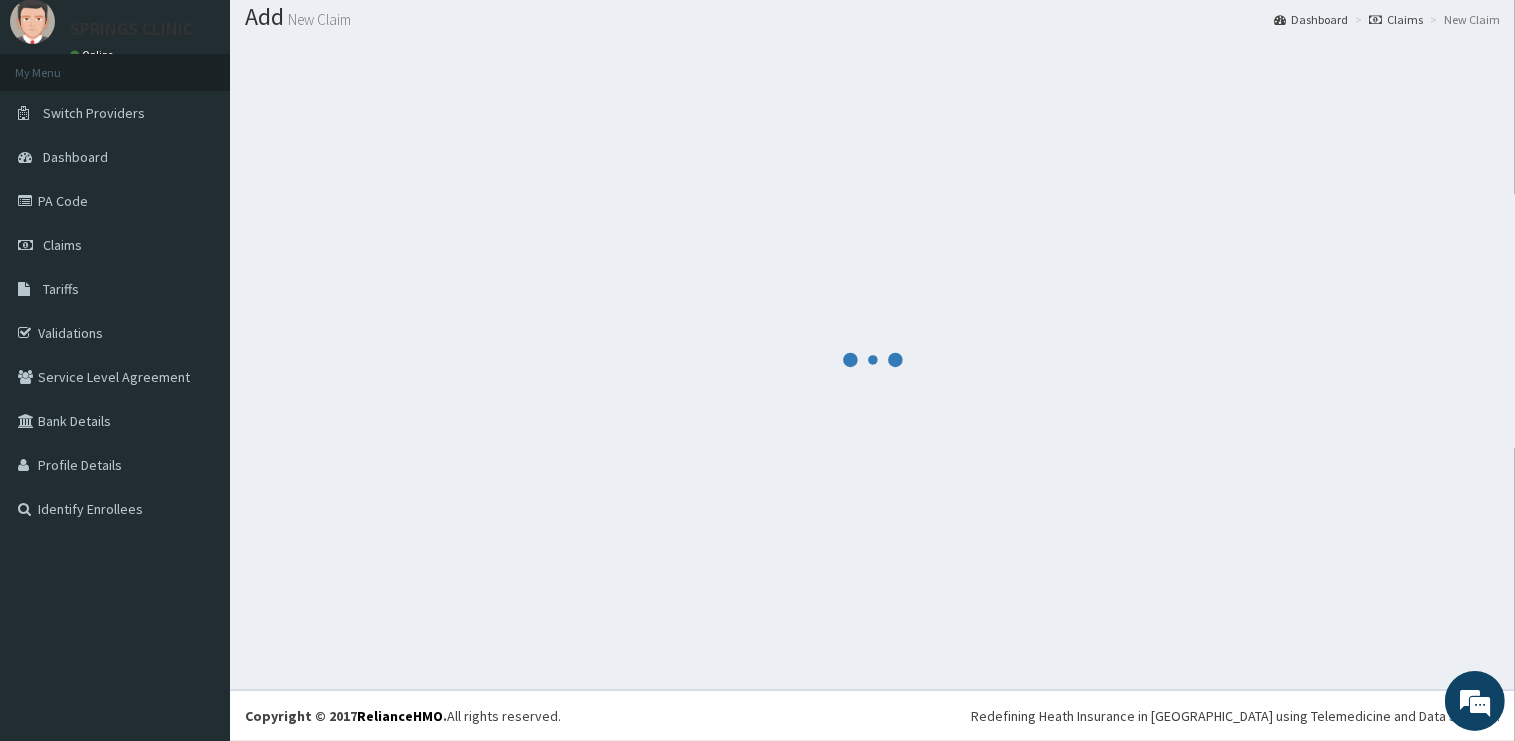 scroll, scrollTop: 60, scrollLeft: 0, axis: vertical 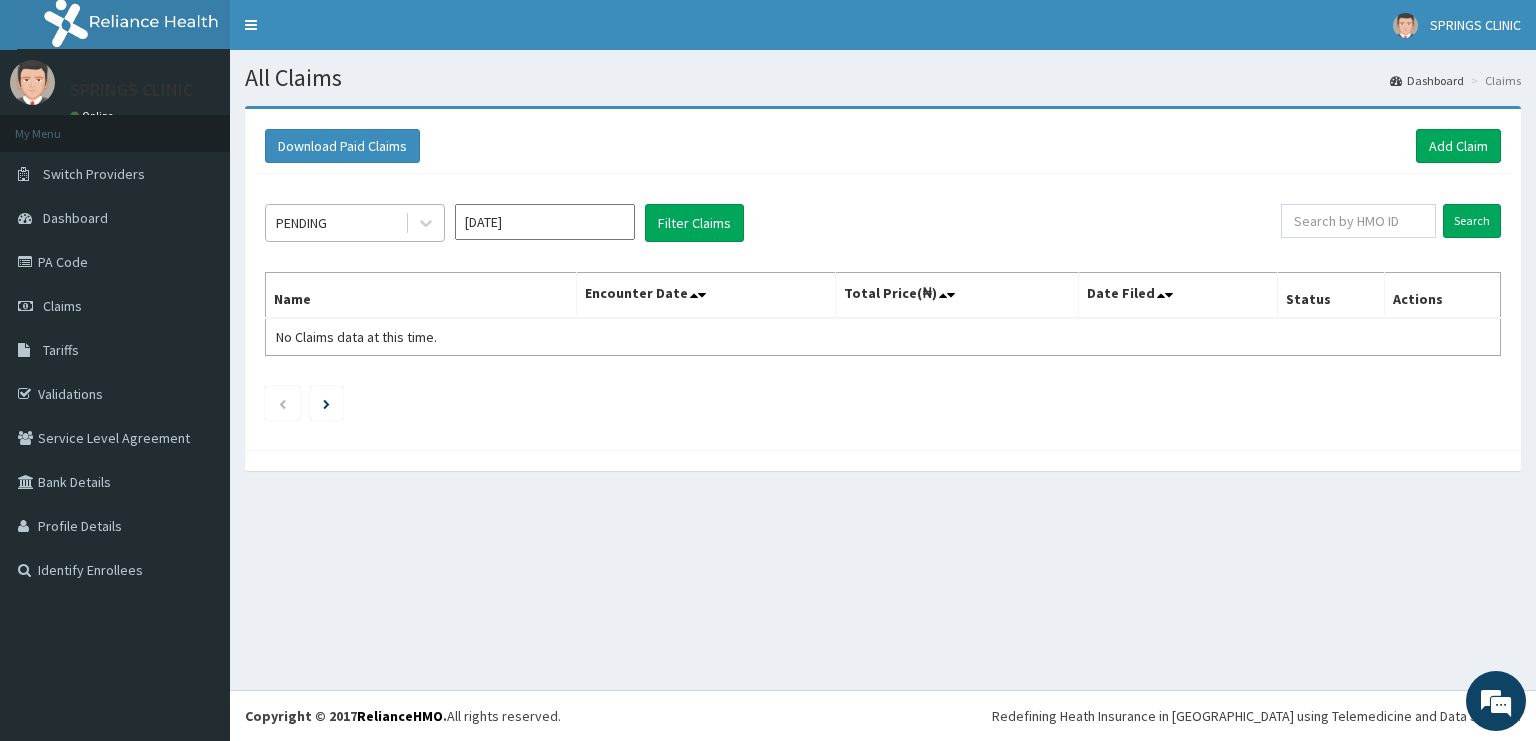click on "PENDING" at bounding box center [335, 223] 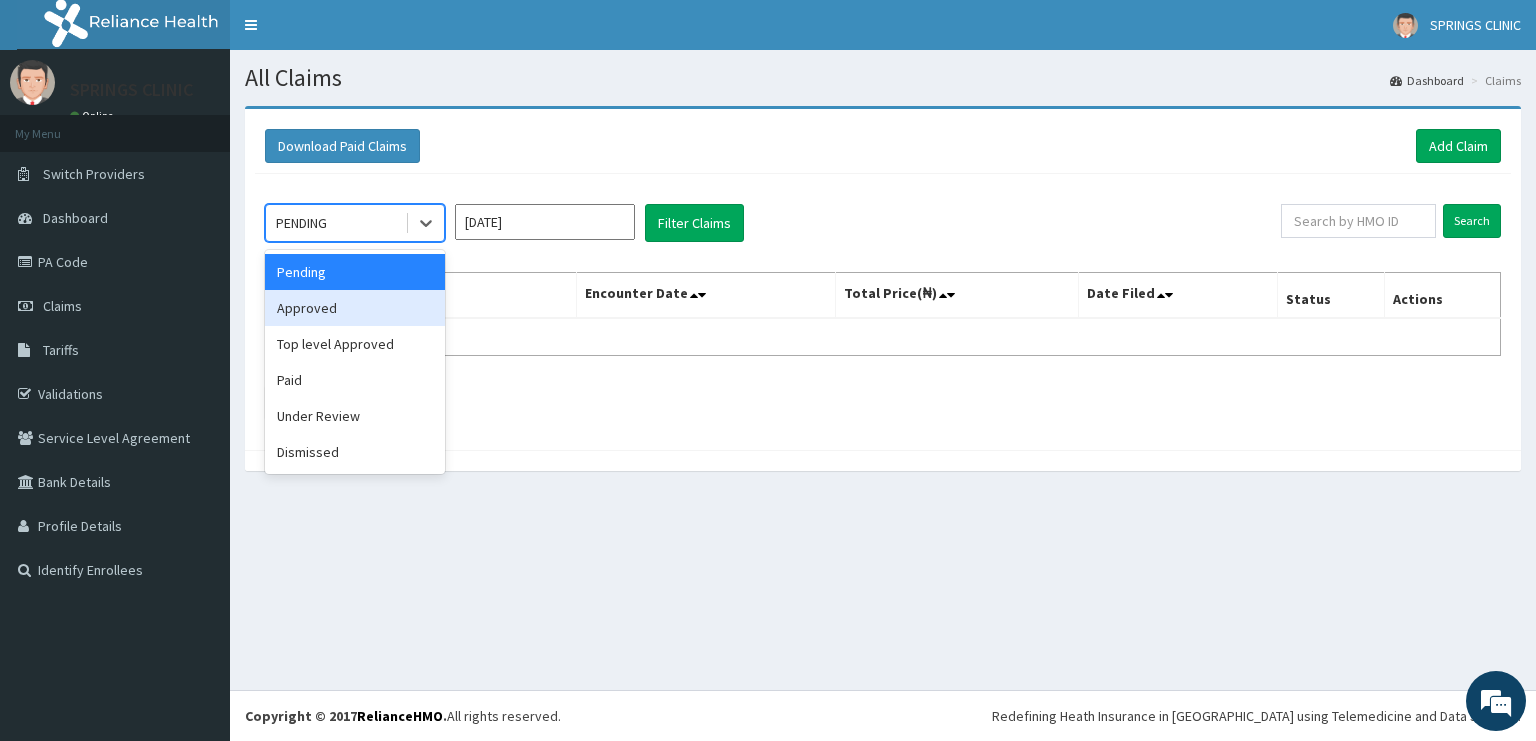 click on "Approved" at bounding box center (355, 308) 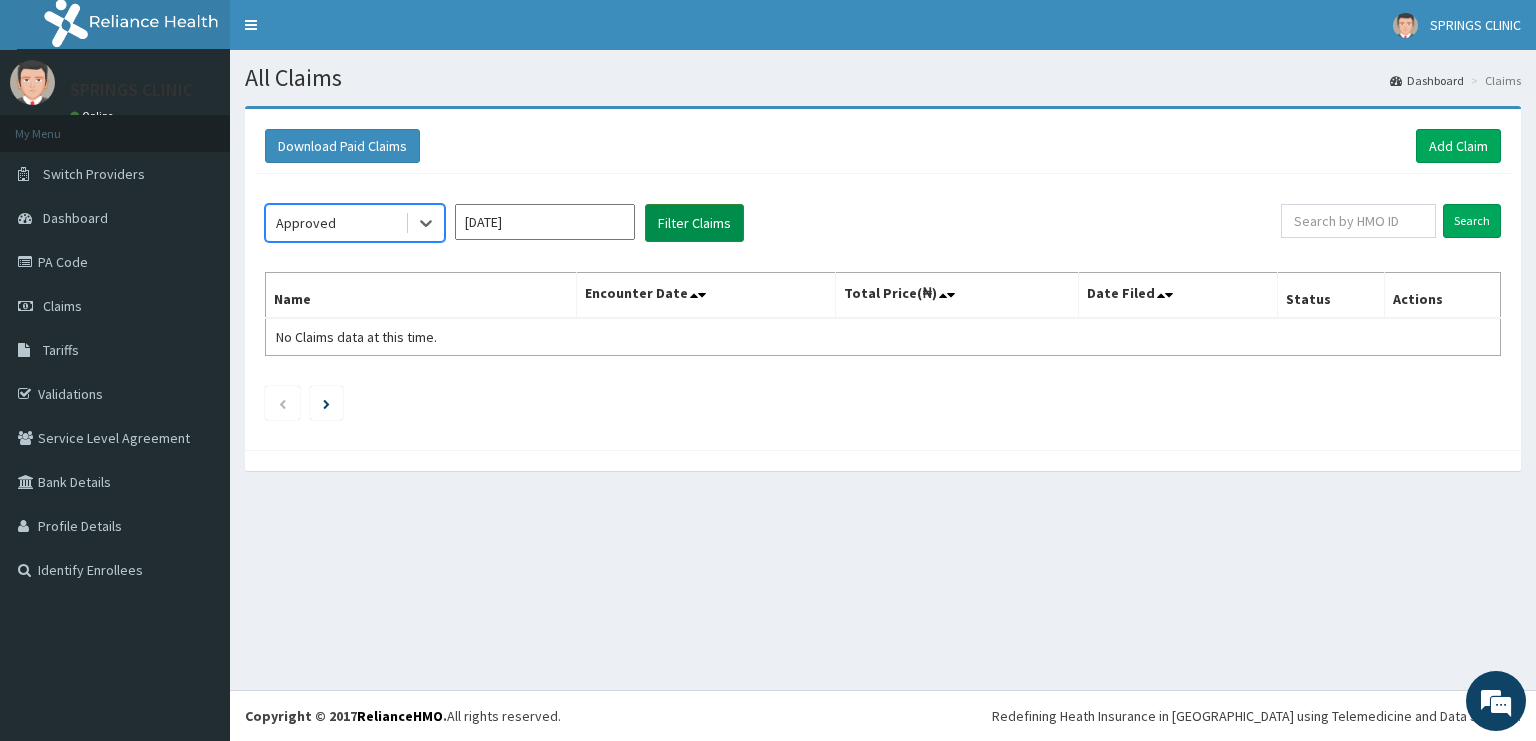 click on "Filter Claims" at bounding box center [694, 223] 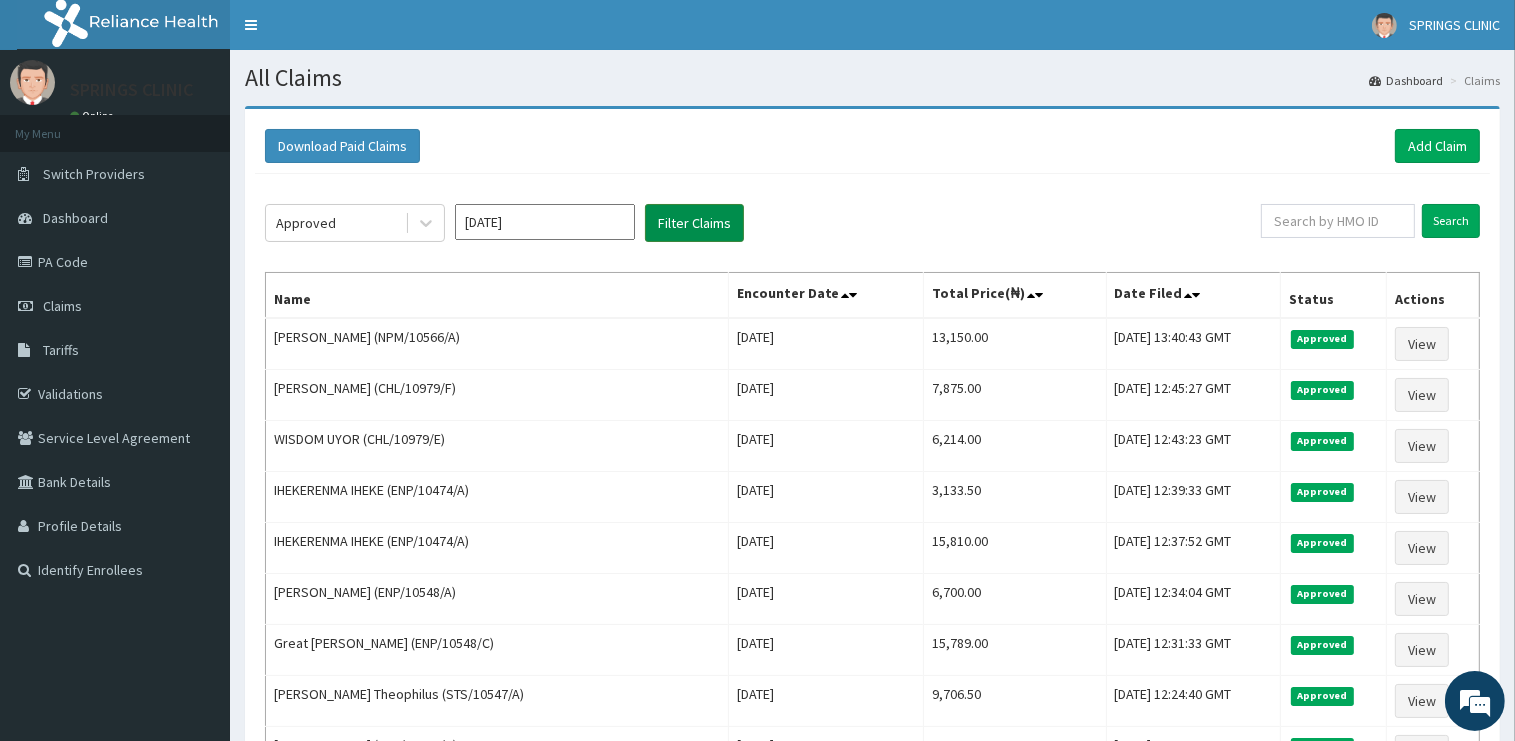 scroll, scrollTop: 0, scrollLeft: 0, axis: both 